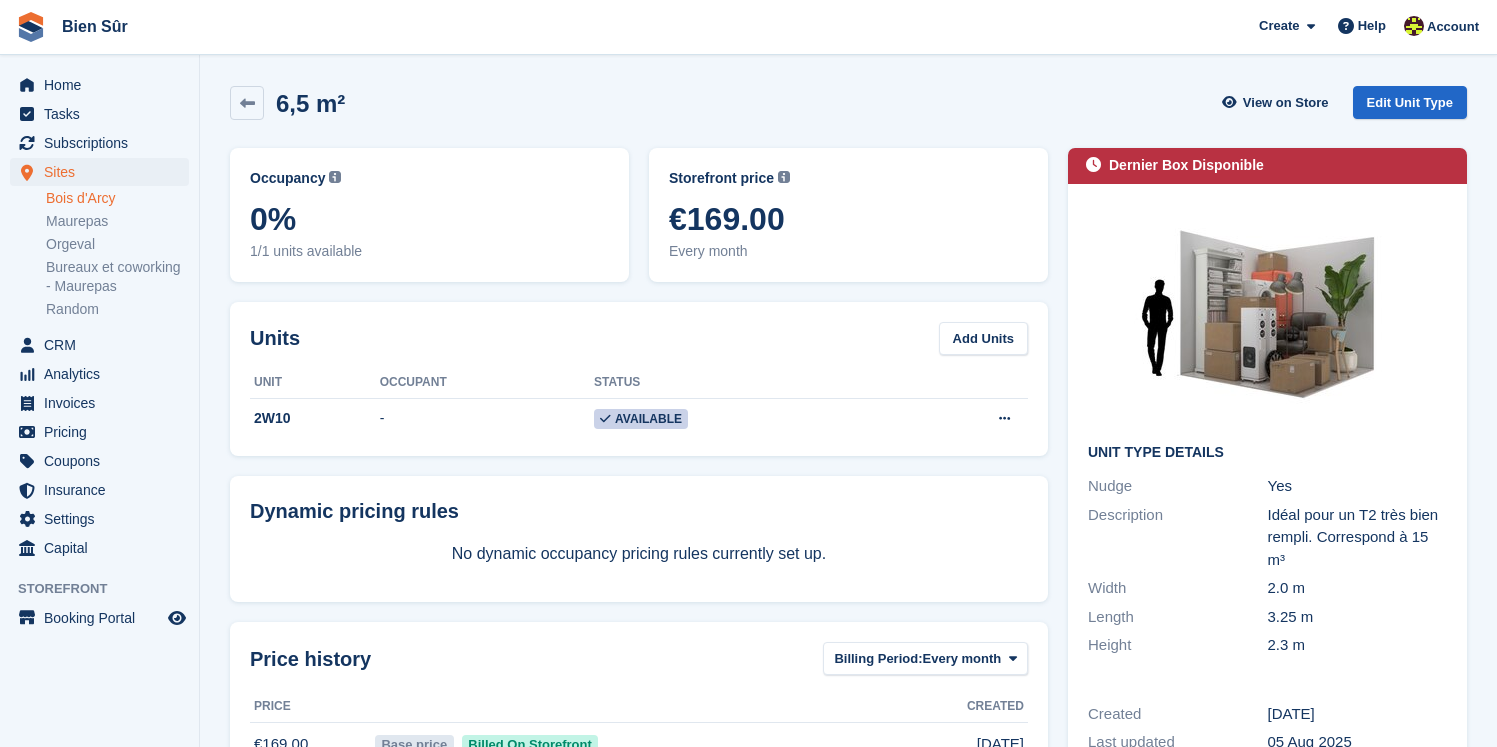 scroll, scrollTop: 0, scrollLeft: 0, axis: both 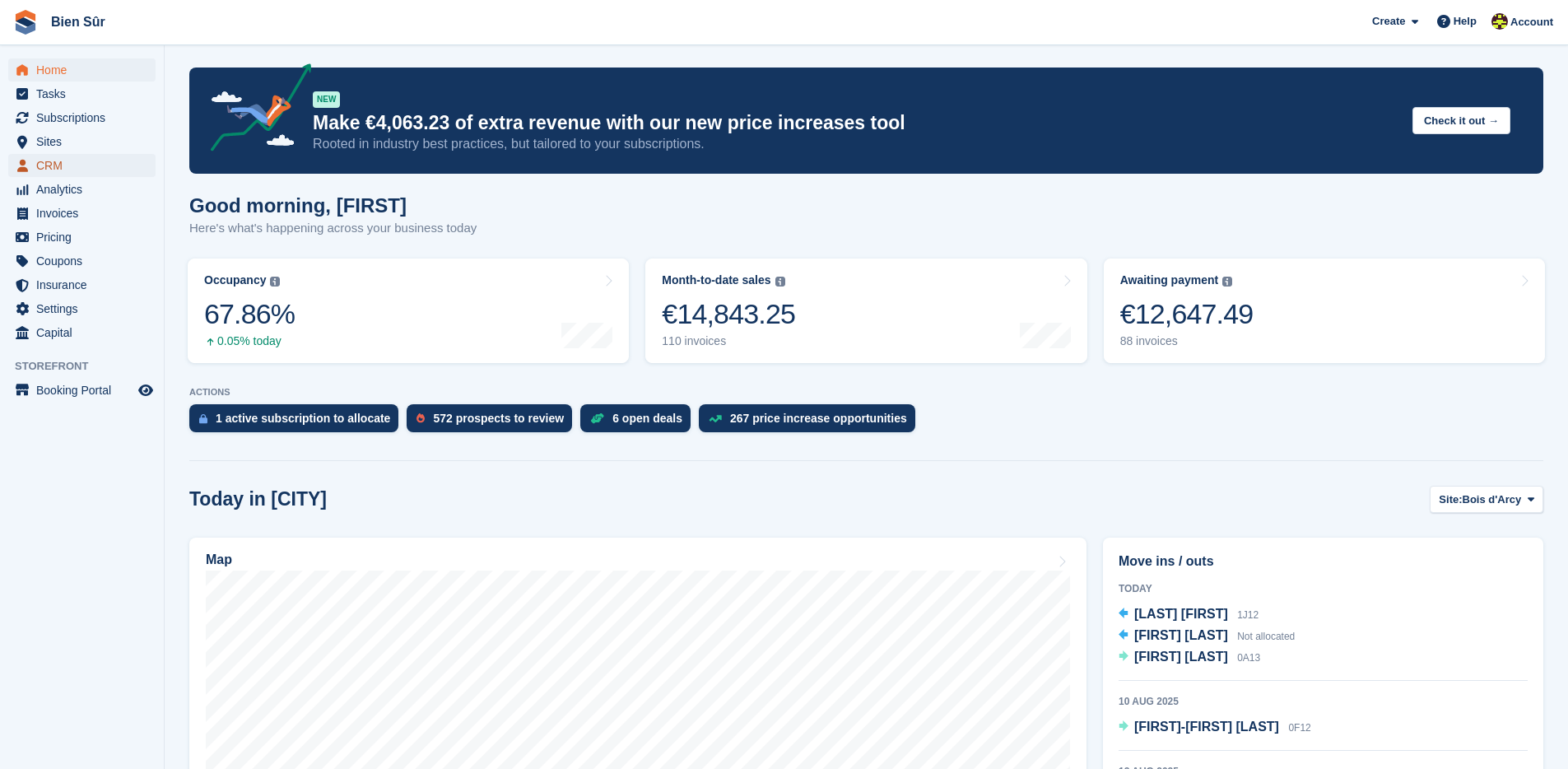 click on "CRM" at bounding box center [86, 165] 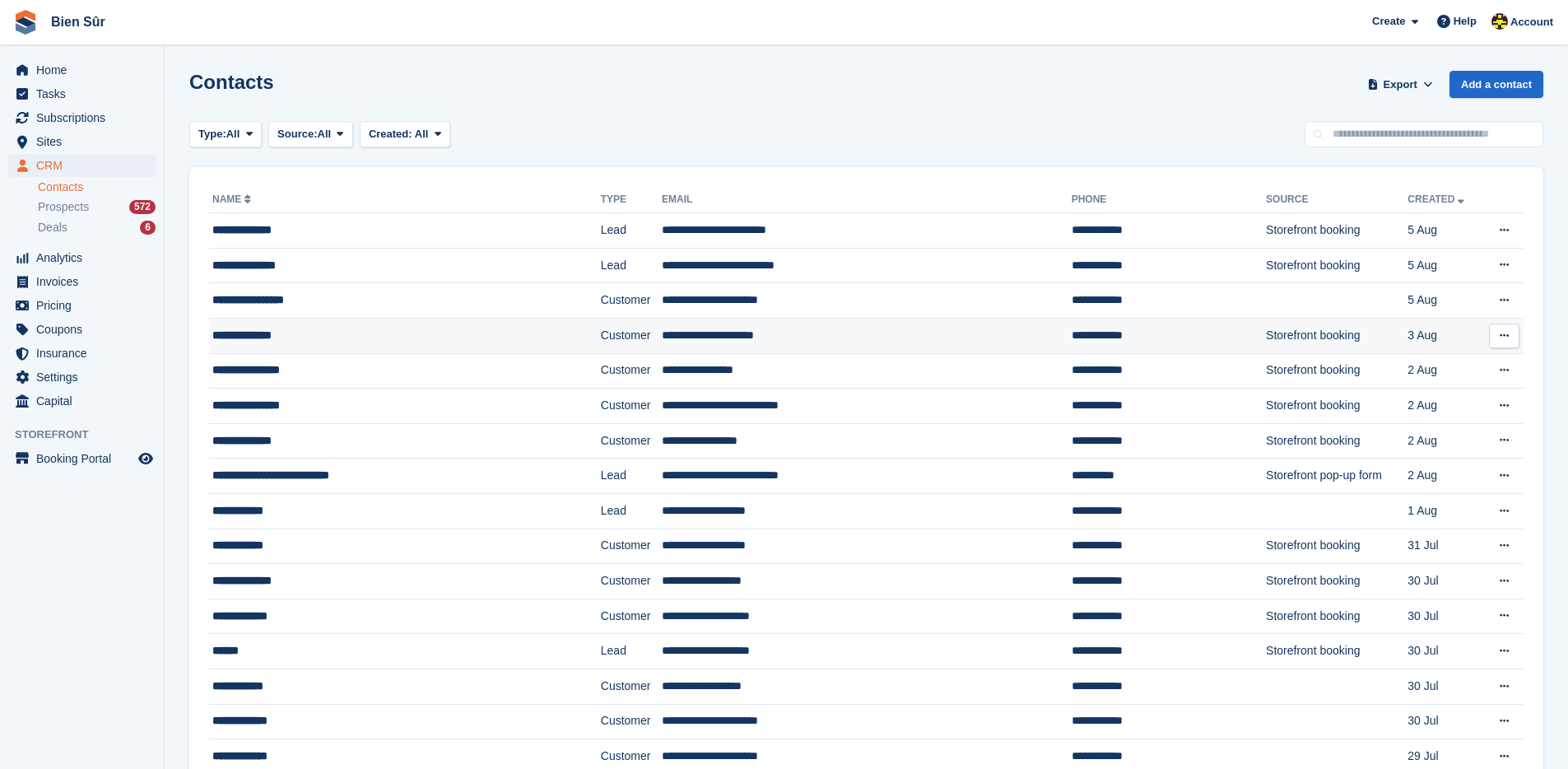 scroll, scrollTop: 0, scrollLeft: 0, axis: both 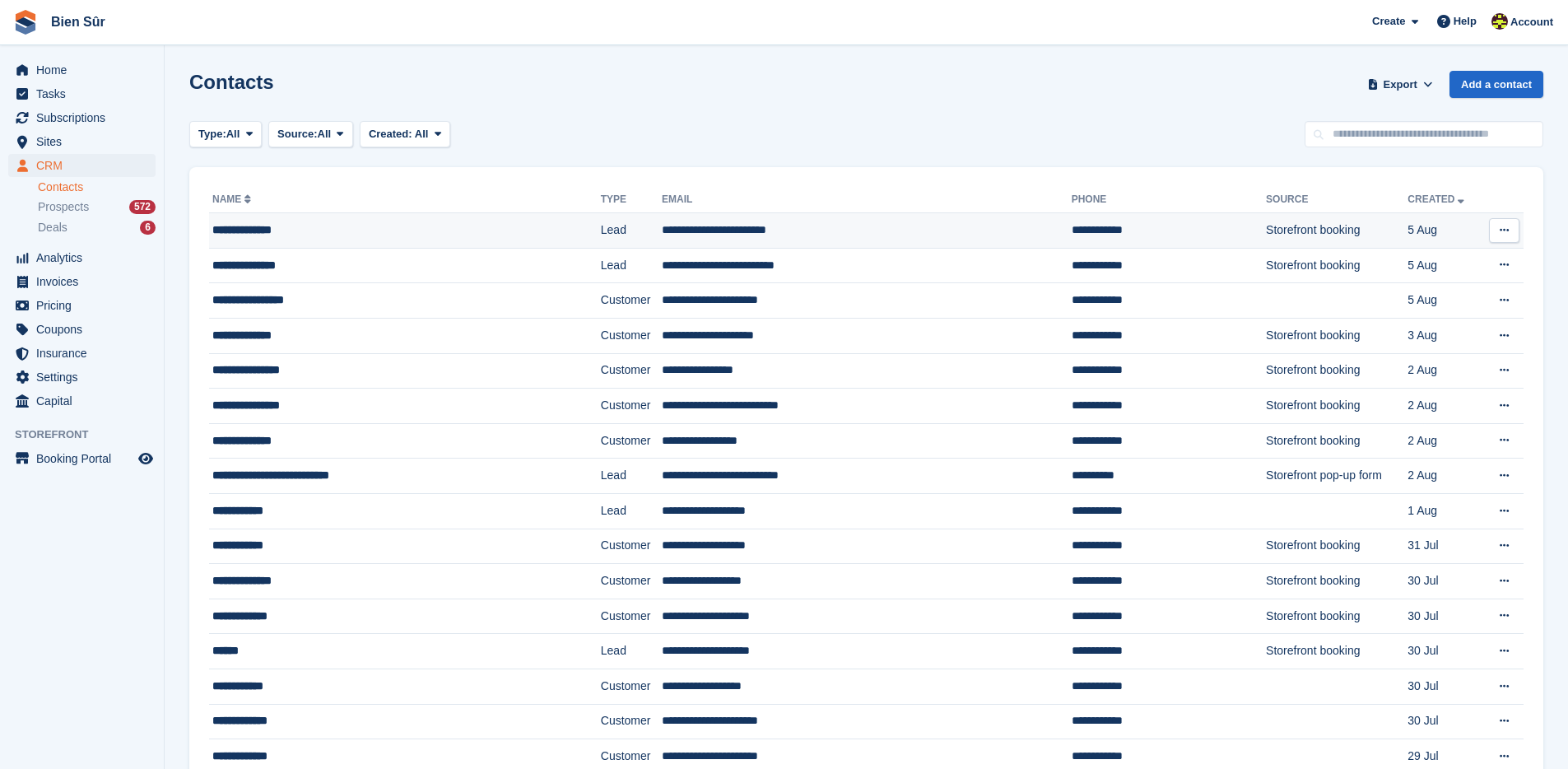 click on "**********" at bounding box center (370, 230) 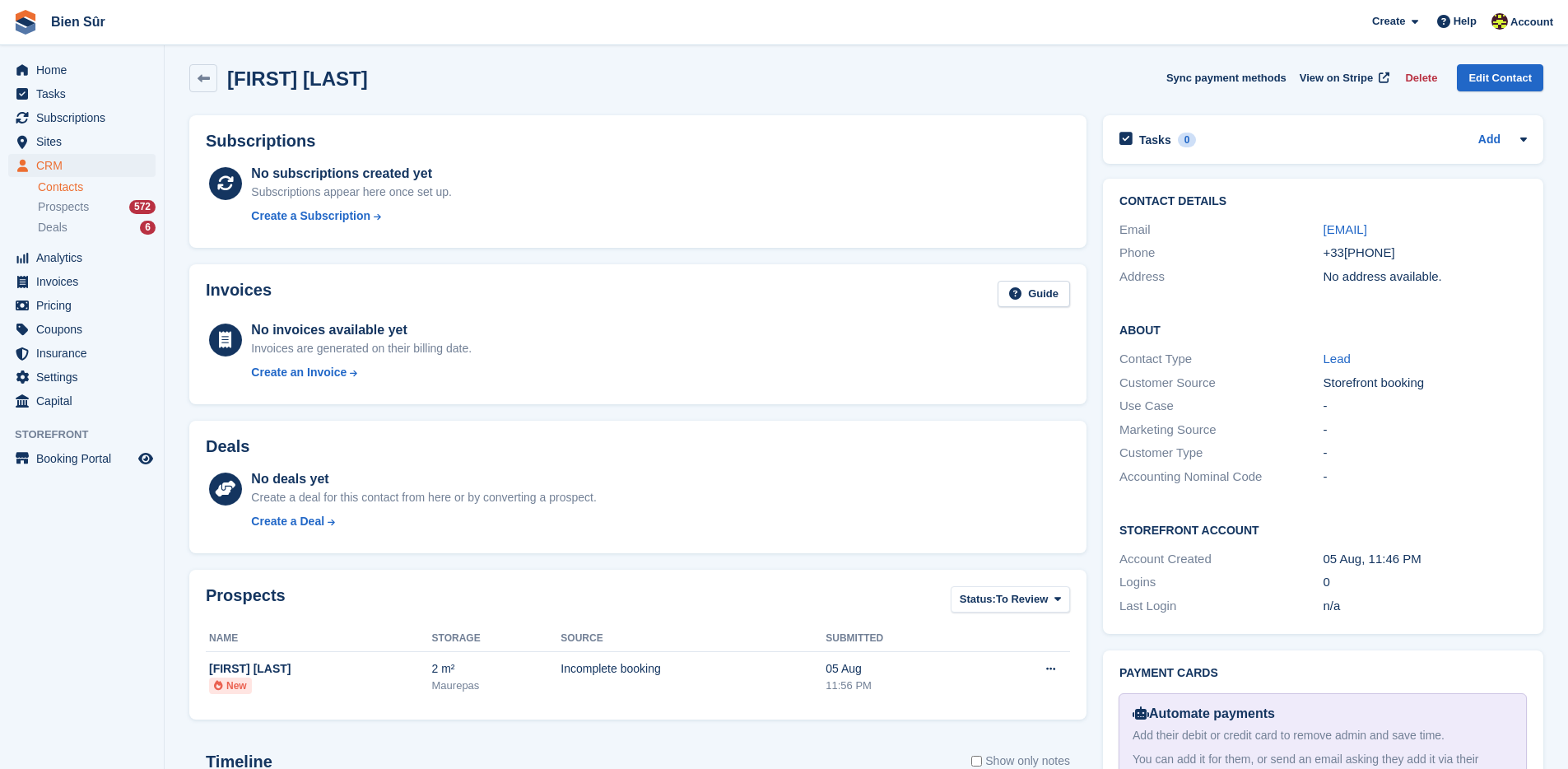 scroll, scrollTop: 7, scrollLeft: 0, axis: vertical 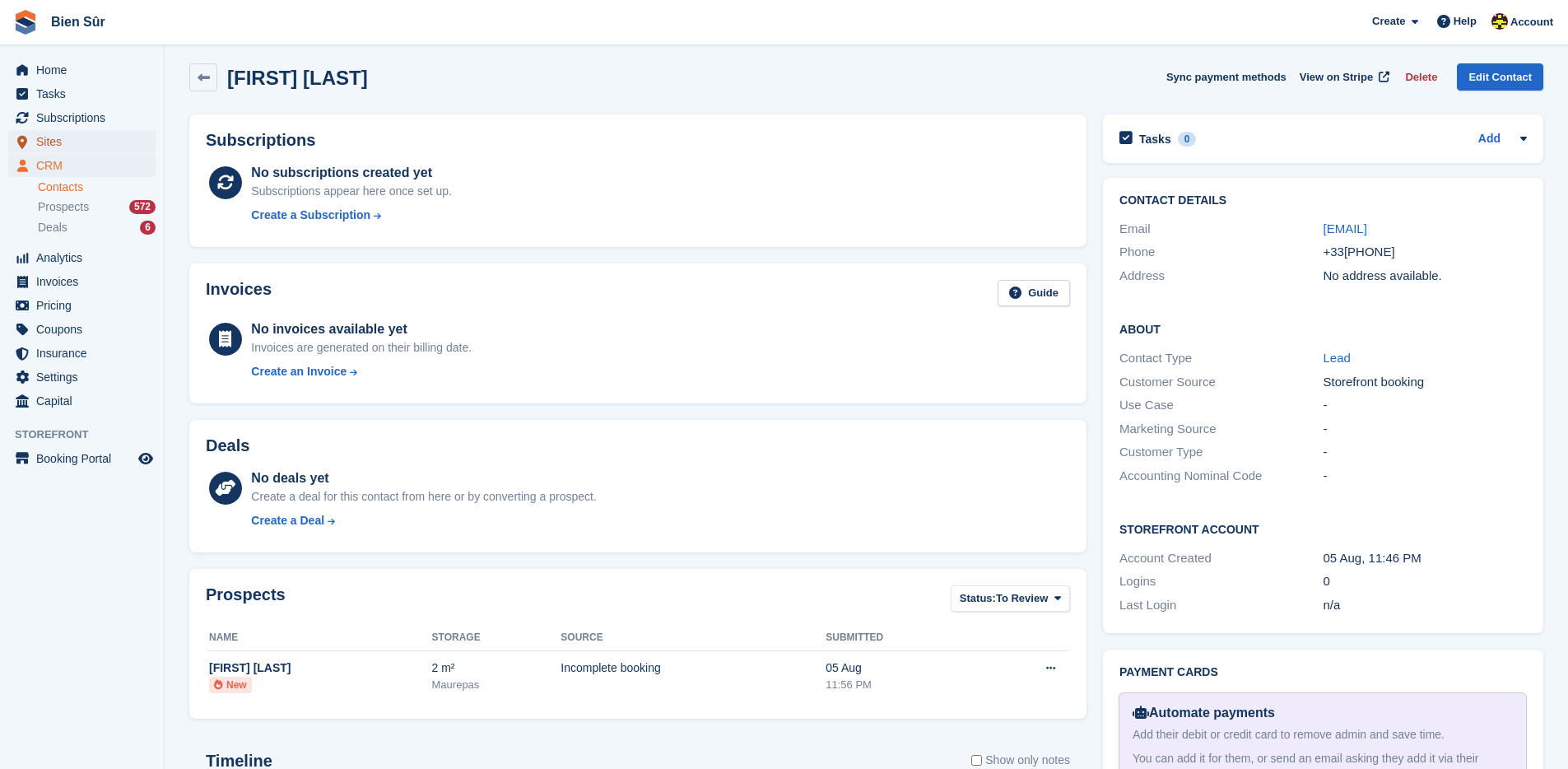 click on "Sites" at bounding box center (86, 142) 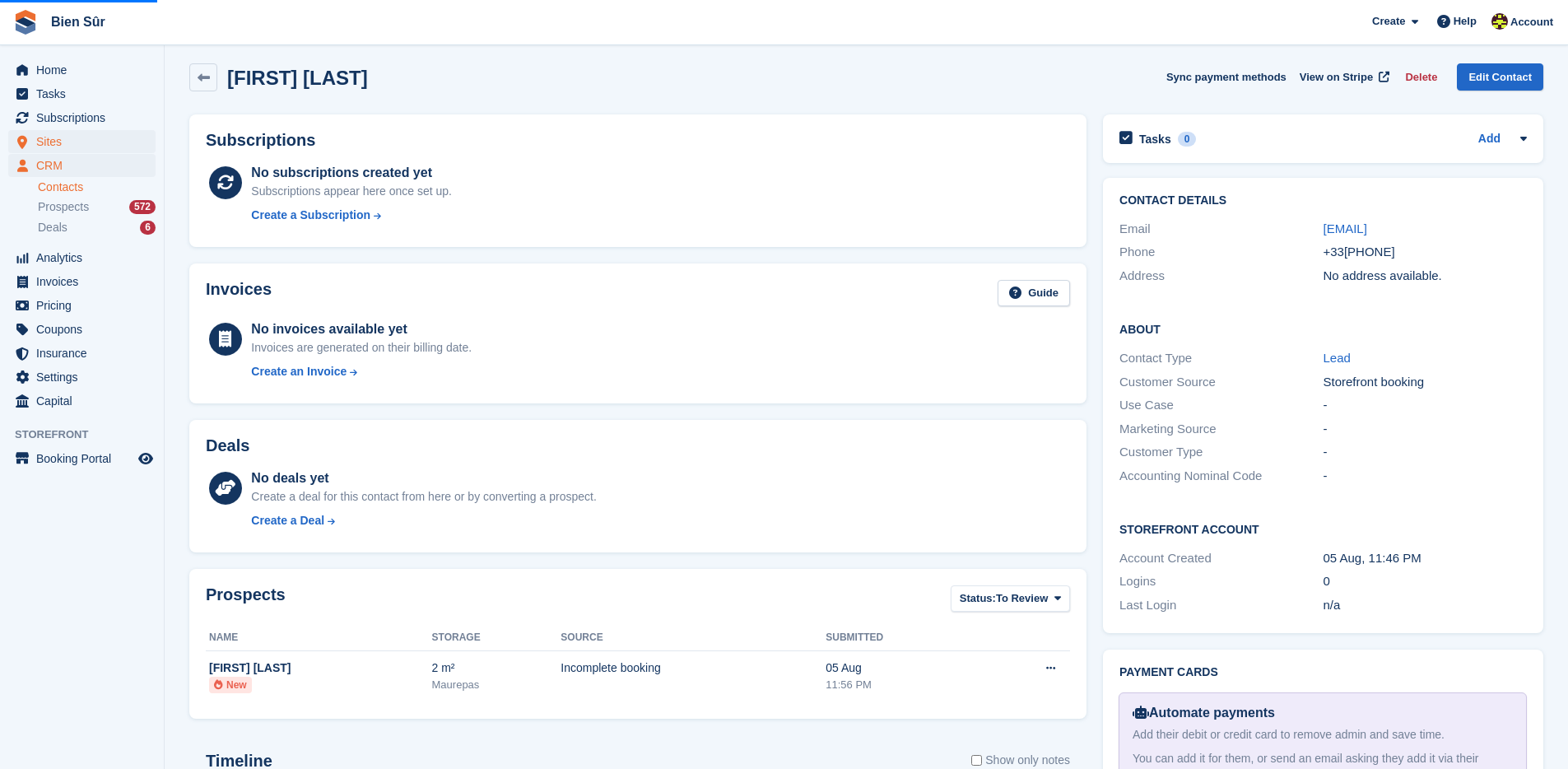 scroll, scrollTop: 0, scrollLeft: 0, axis: both 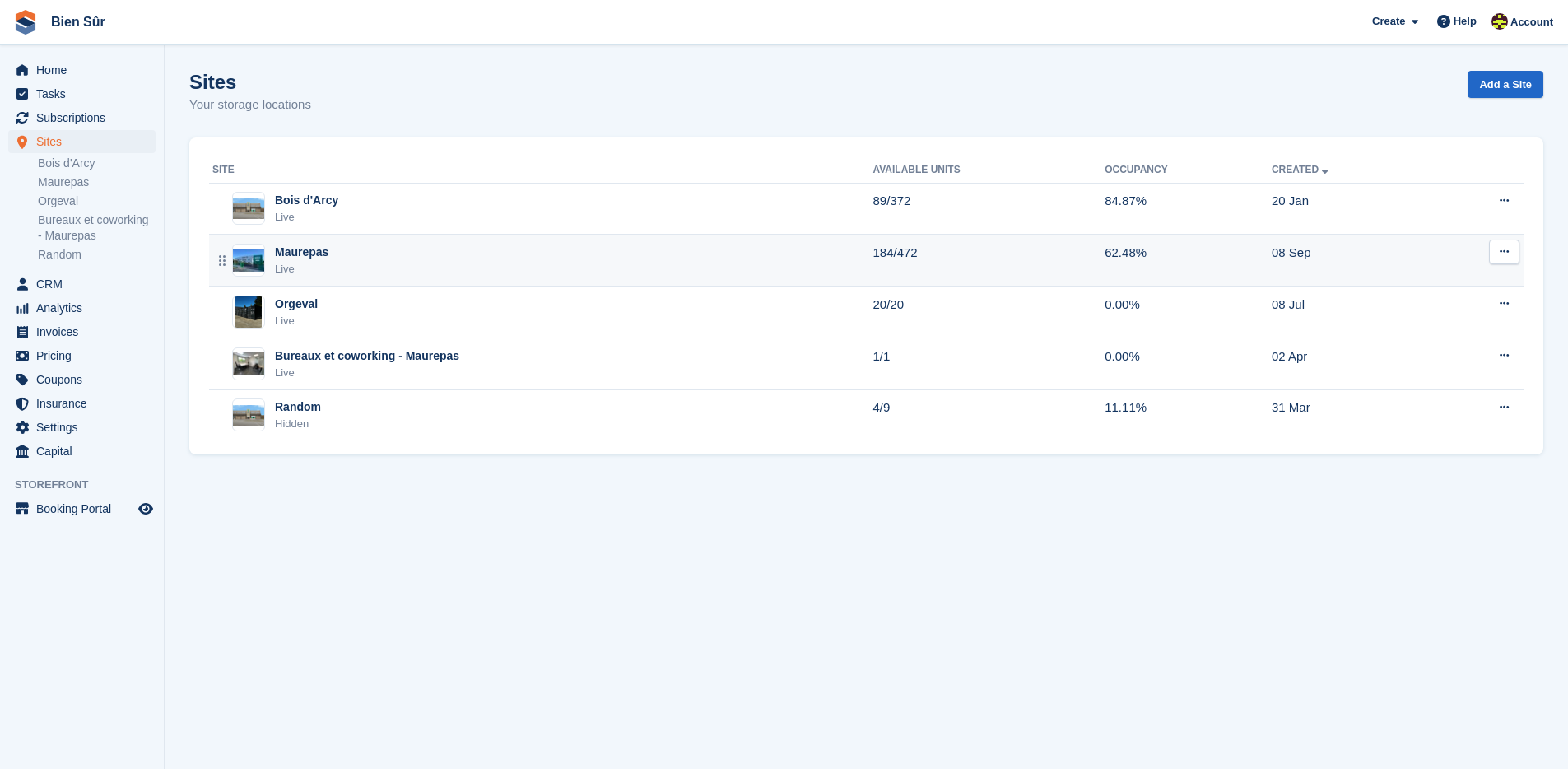 click on "Maurepas" at bounding box center [301, 252] 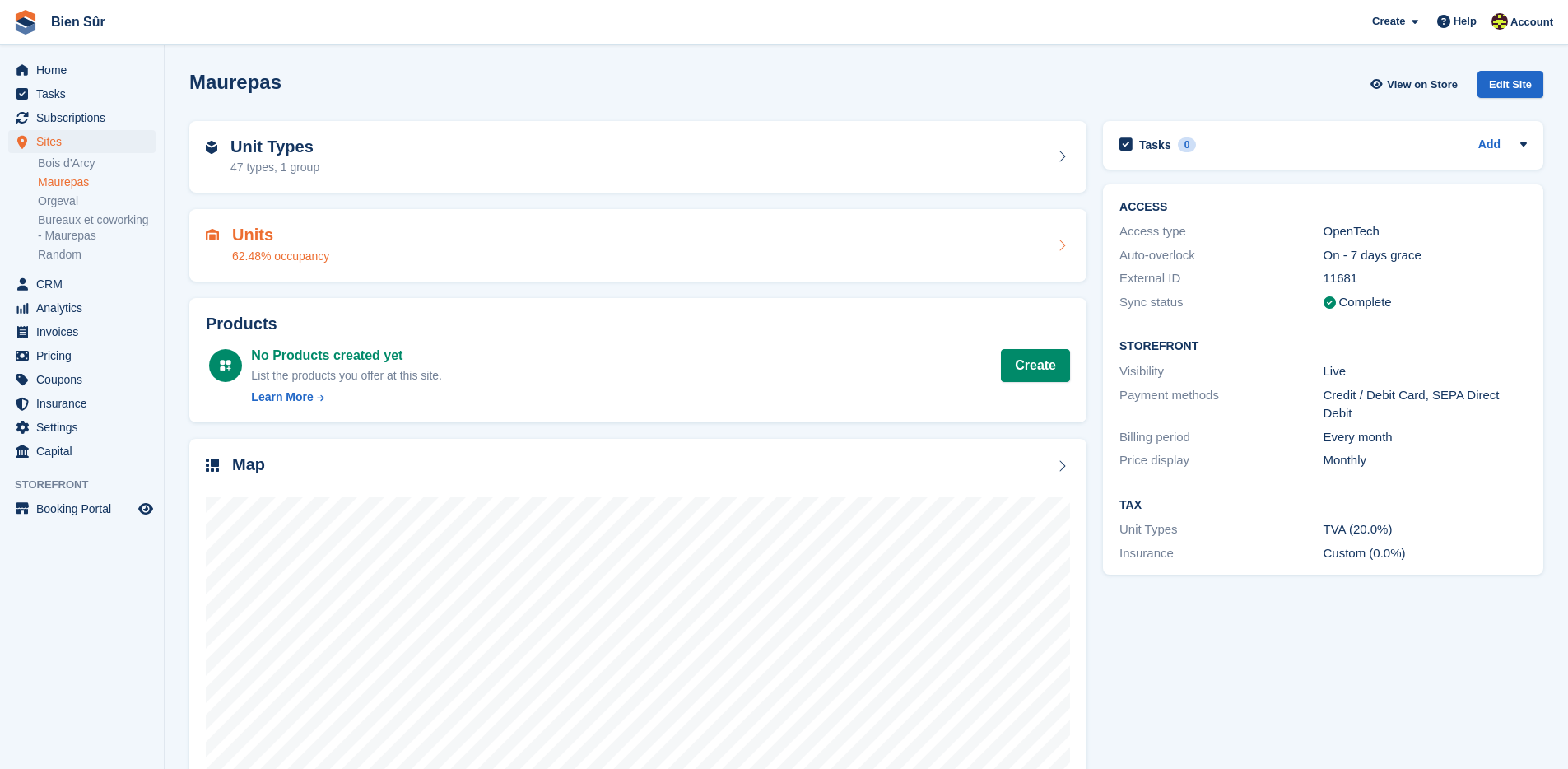scroll, scrollTop: 0, scrollLeft: 0, axis: both 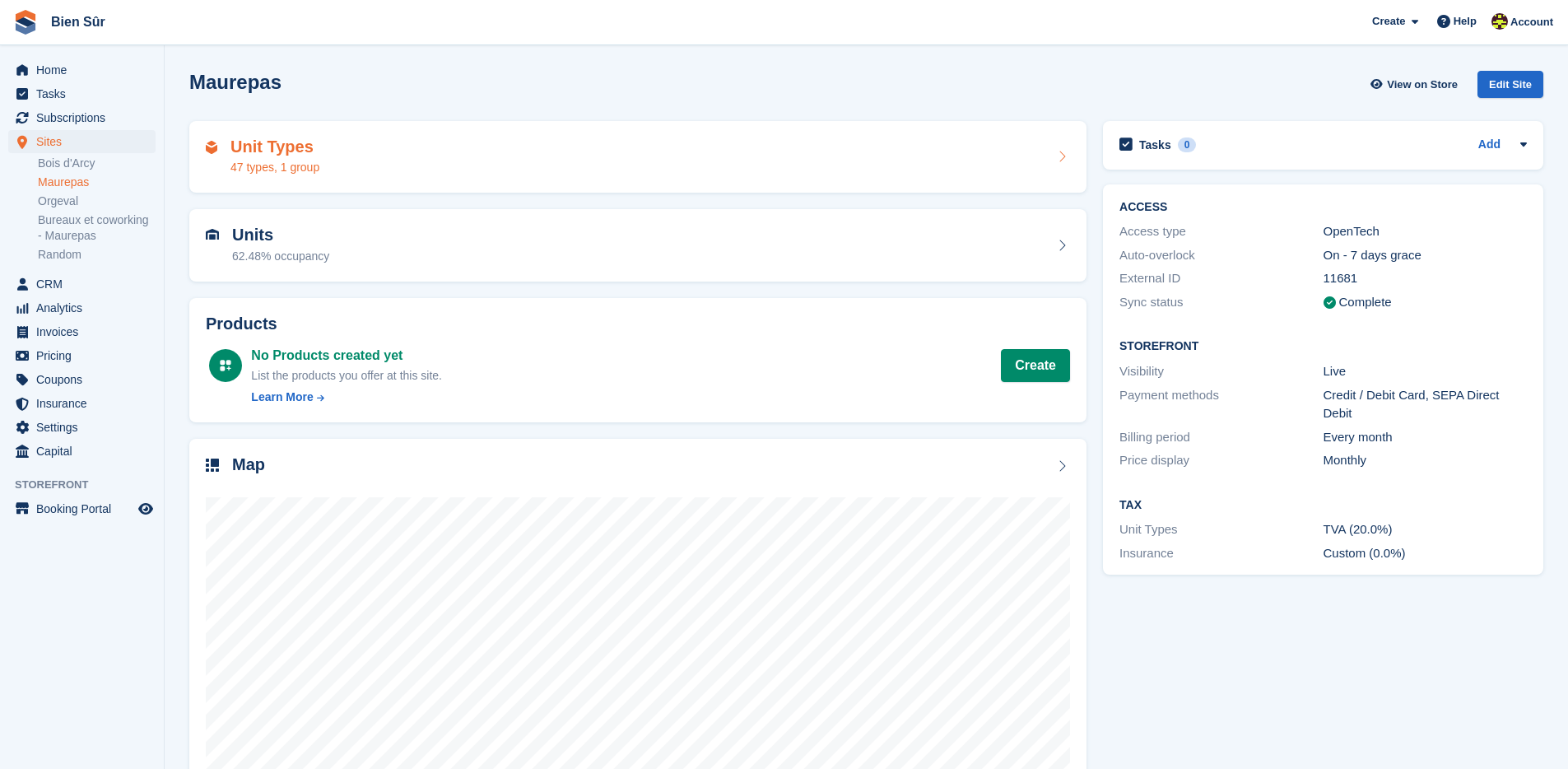 click on "Unit Types
47 types, 1 group" at bounding box center [638, 157] 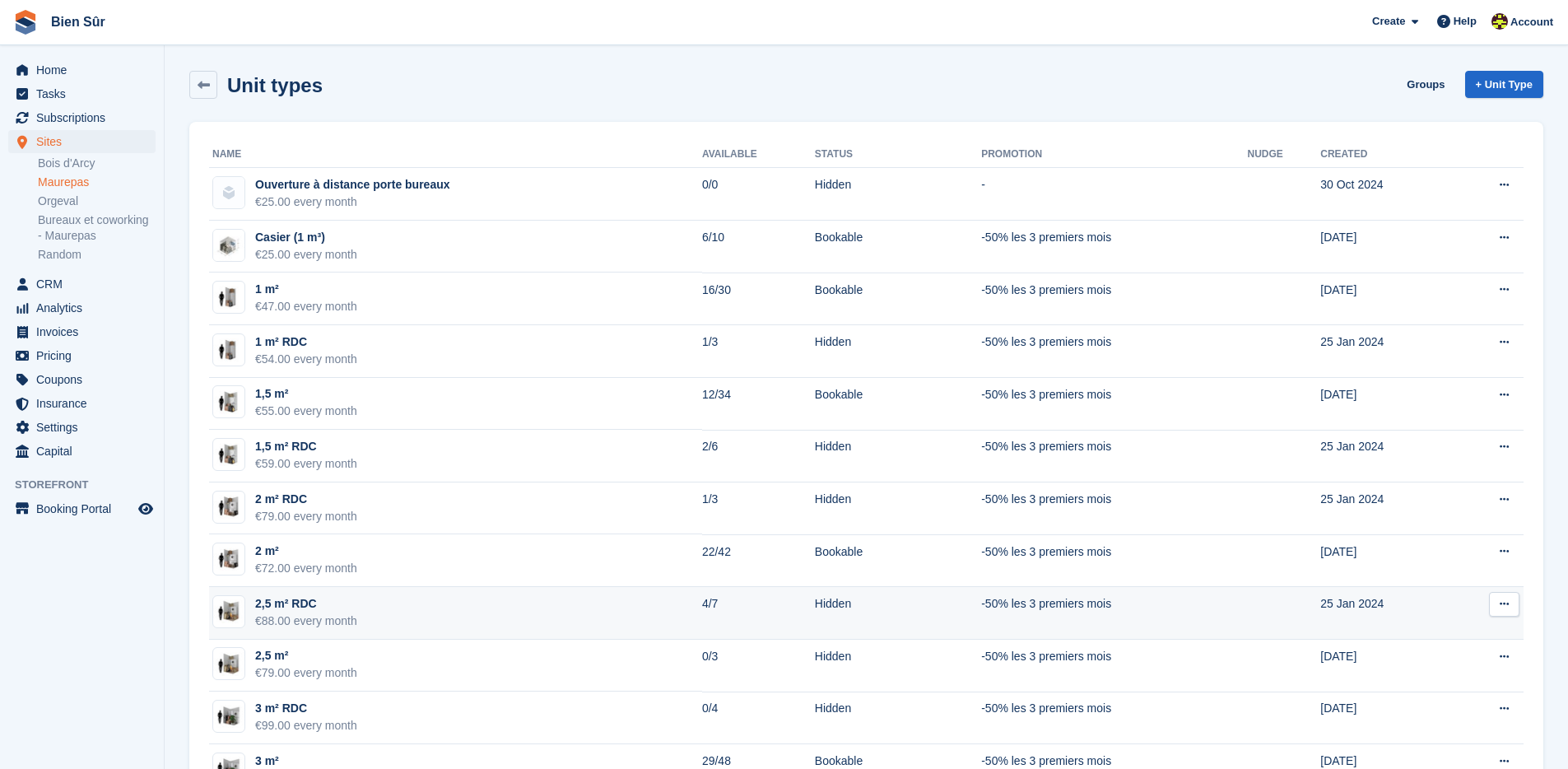 scroll, scrollTop: 151, scrollLeft: 0, axis: vertical 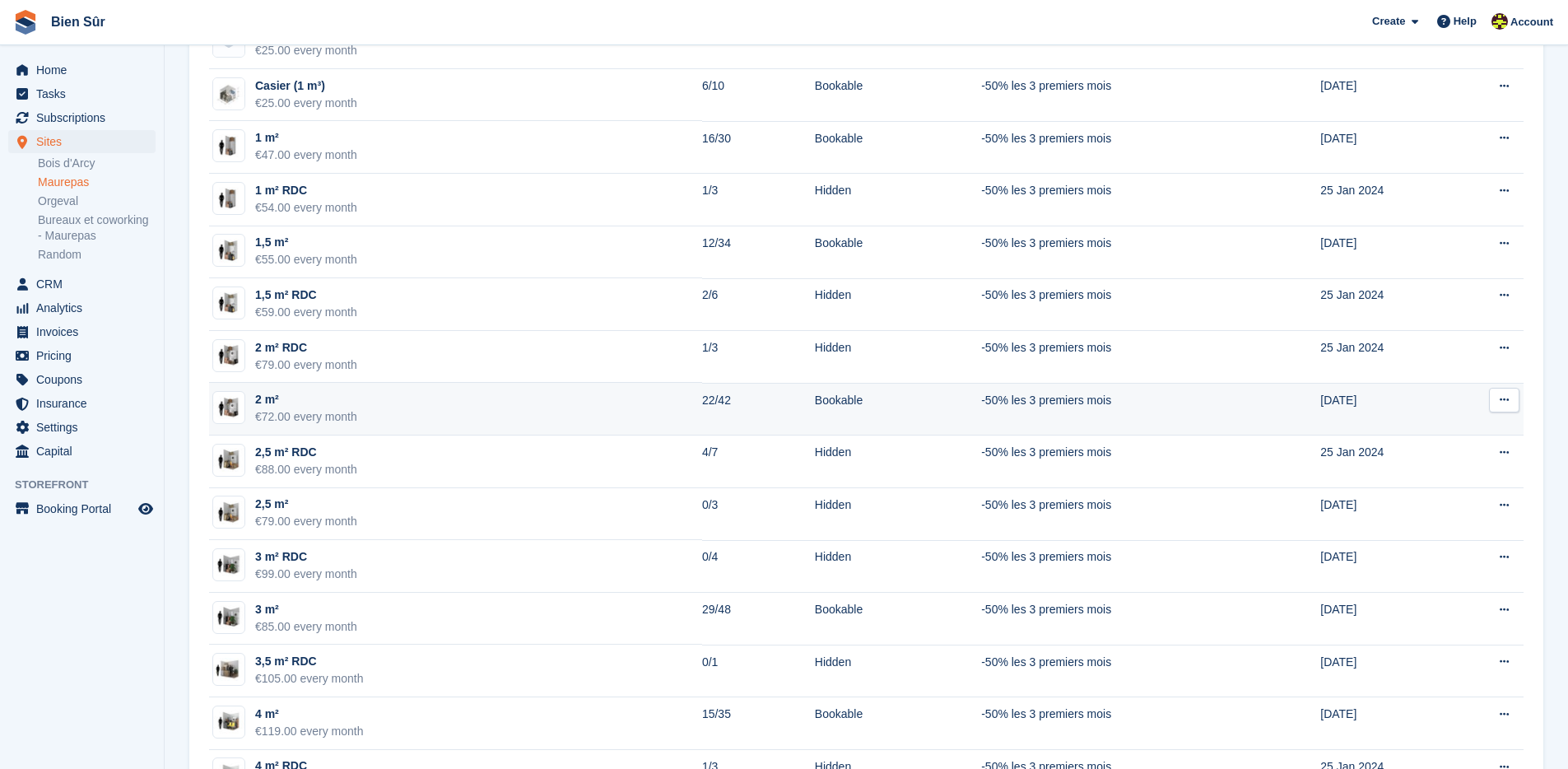 click on "2 m²
€72.00 every month" at bounding box center (455, 409) 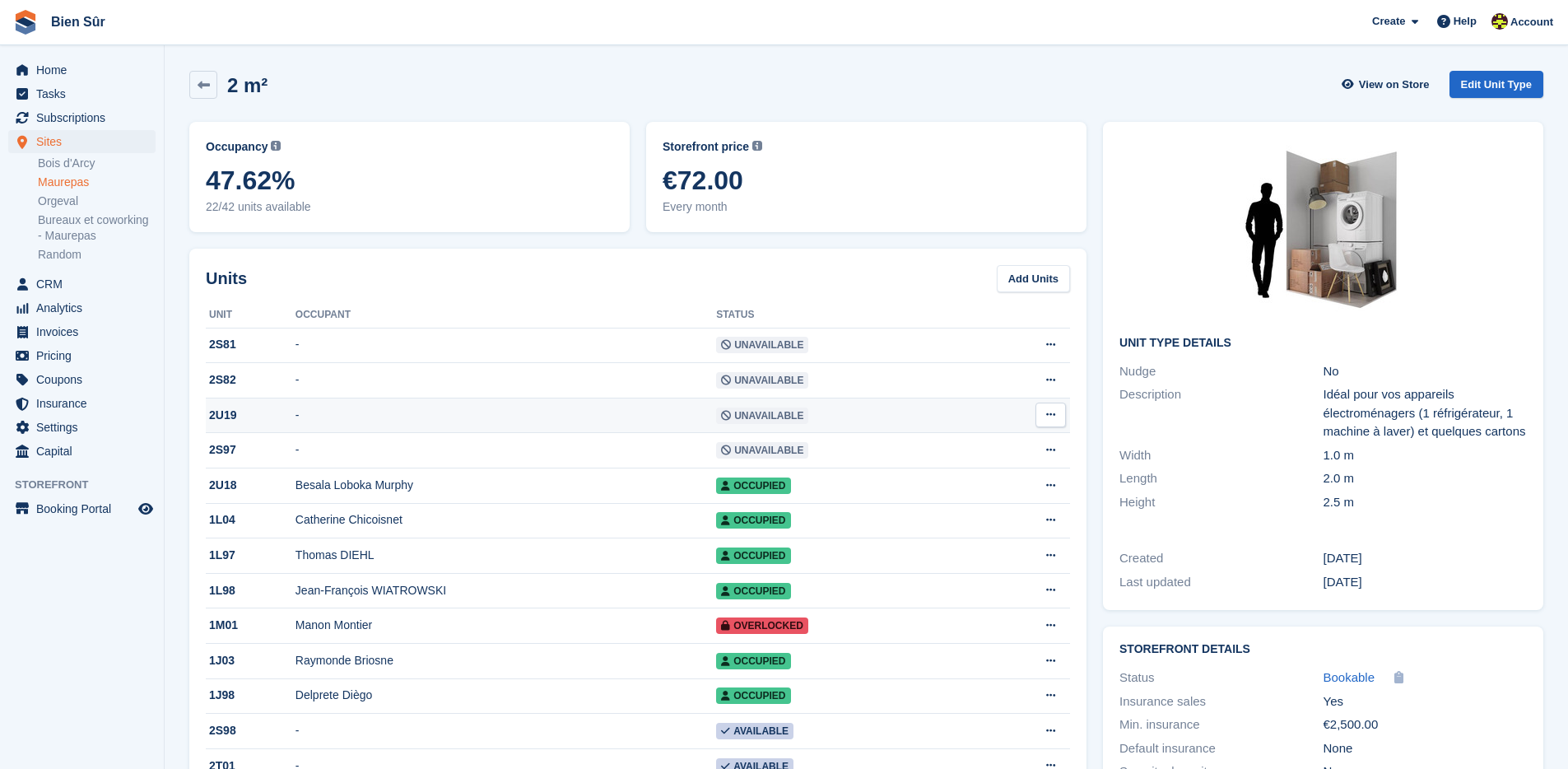 scroll, scrollTop: 0, scrollLeft: 0, axis: both 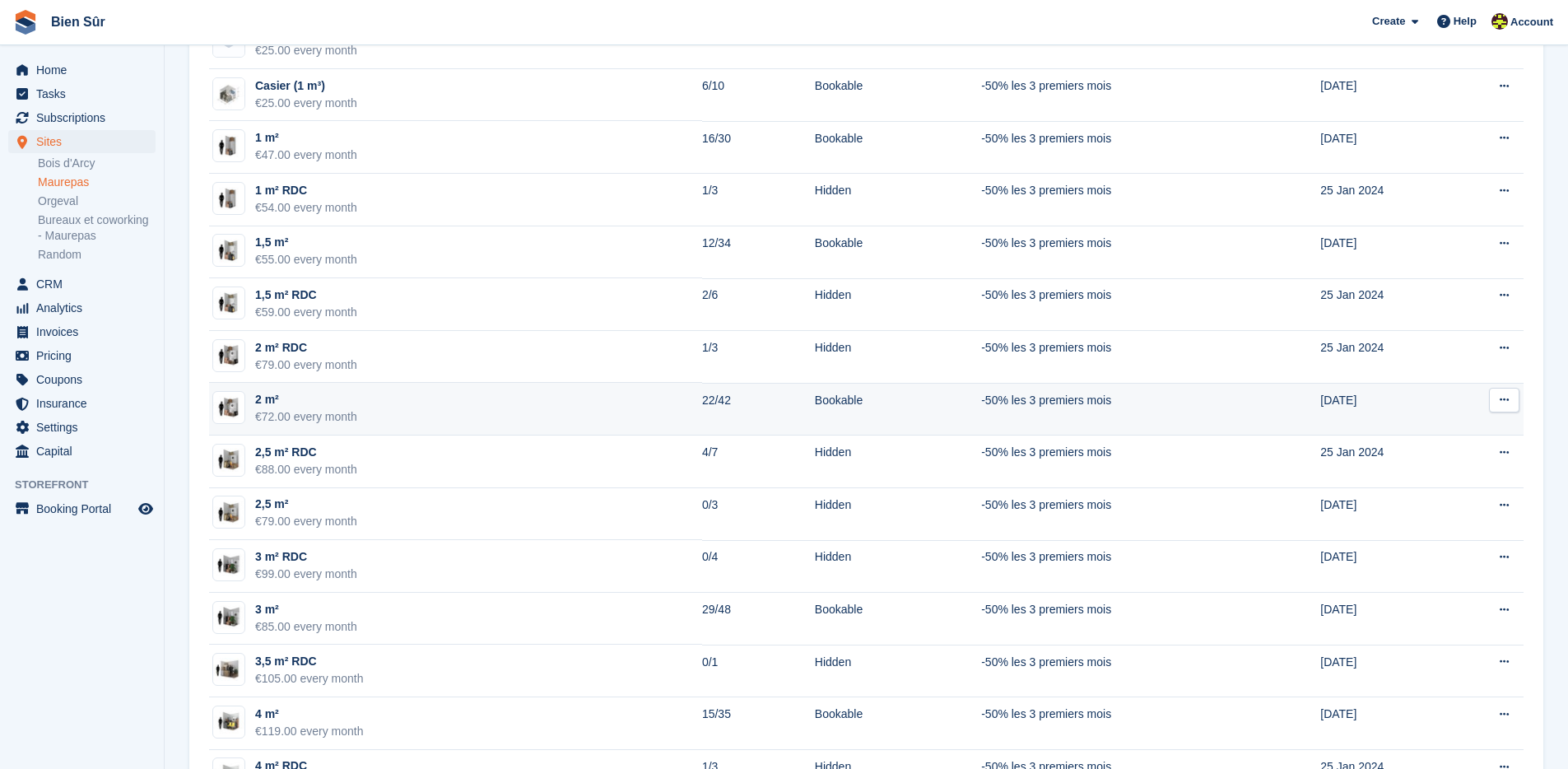 click on "2 m²" at bounding box center (306, 399) 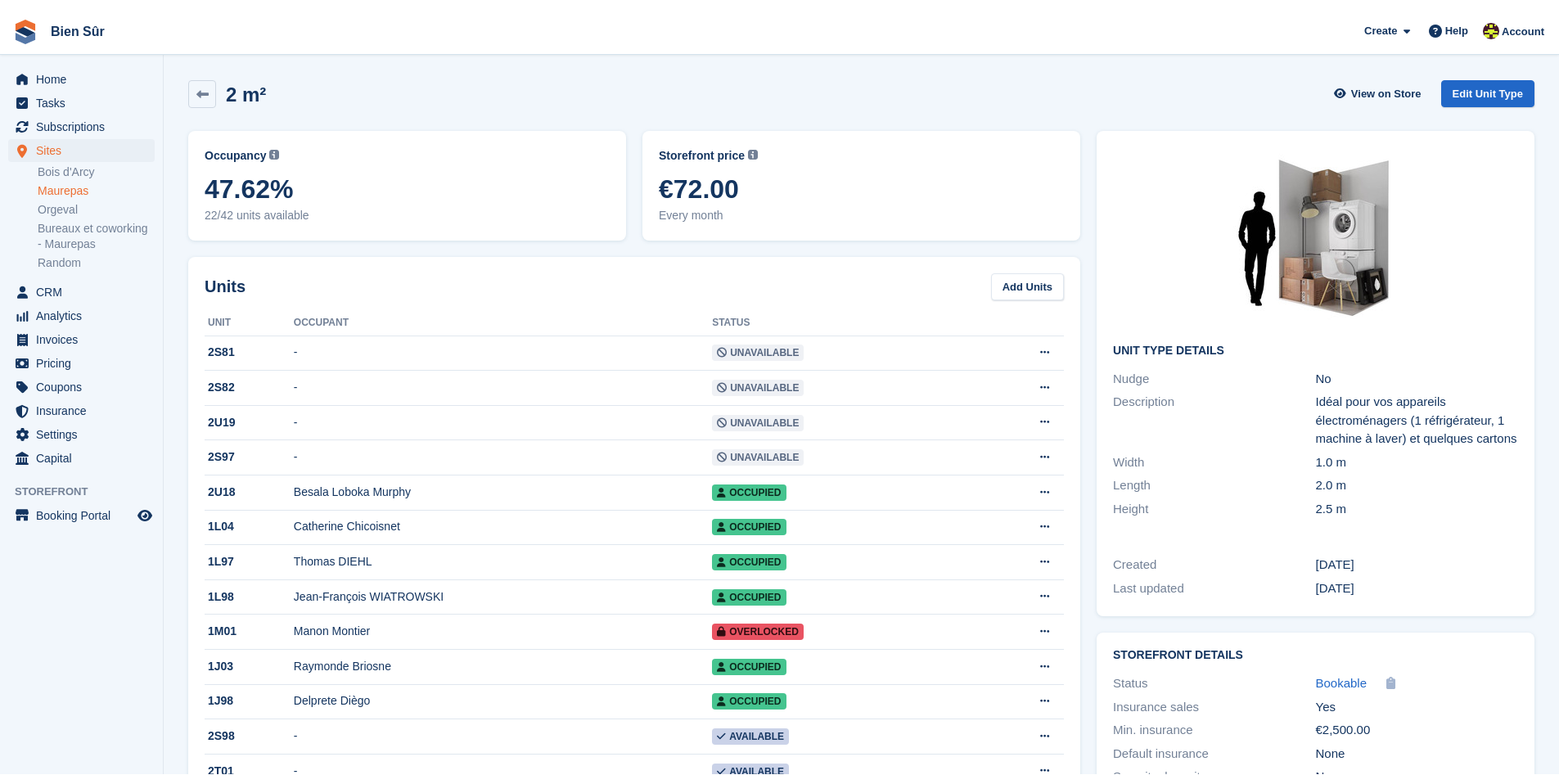 scroll, scrollTop: 0, scrollLeft: 0, axis: both 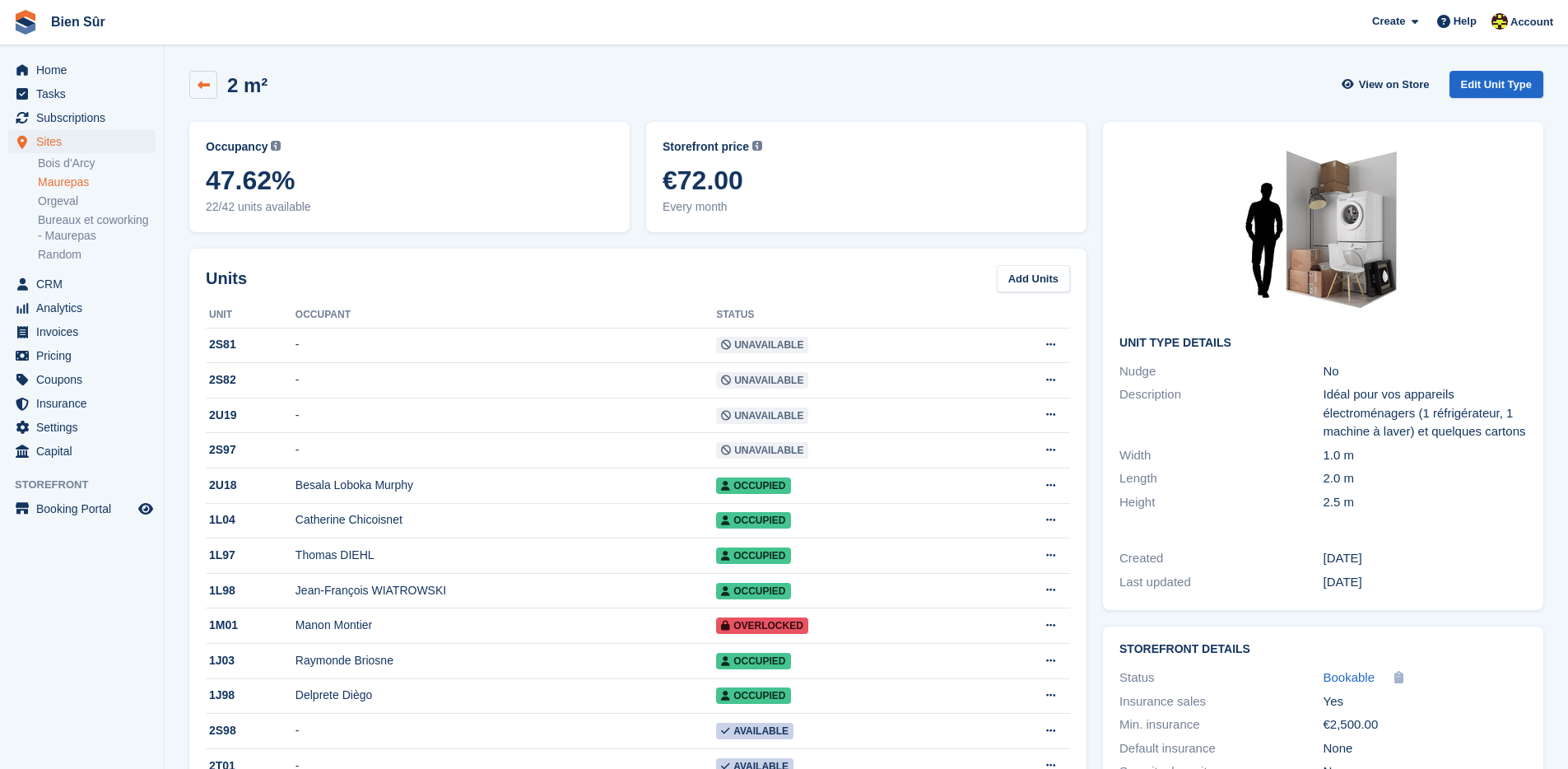 click at bounding box center [203, 85] 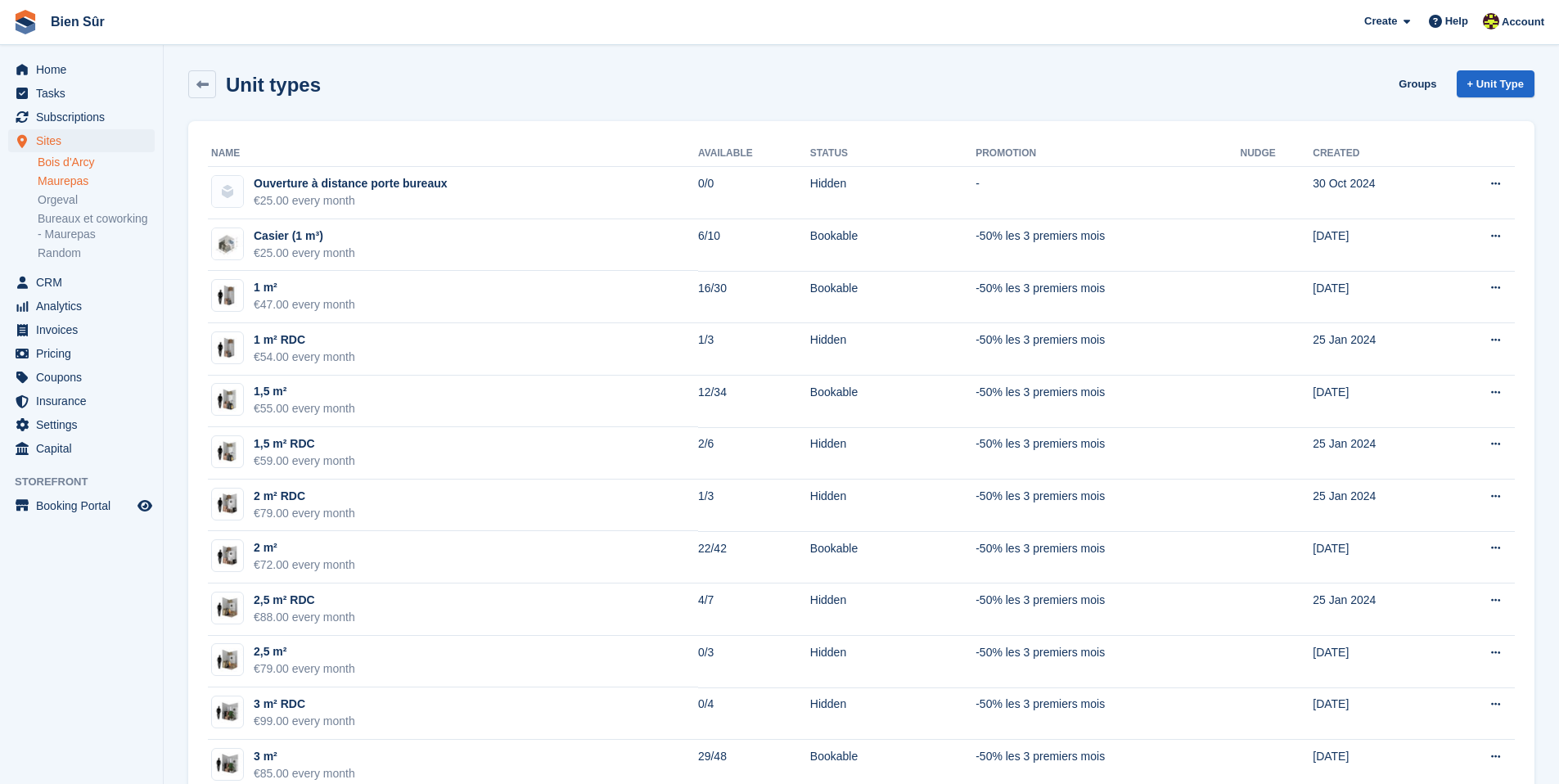 click on "Bois d'Arcy" at bounding box center [96, 162] 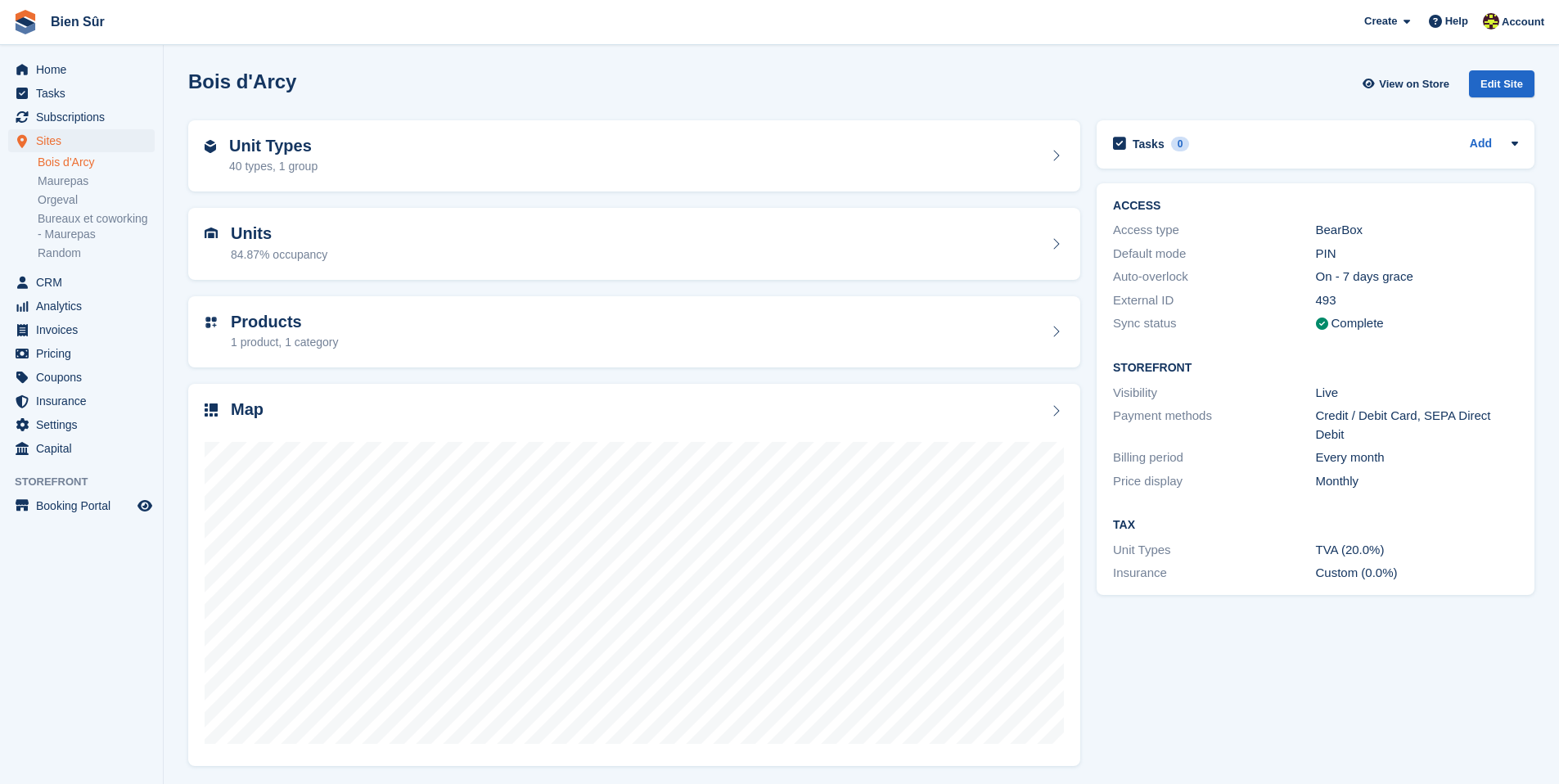 scroll, scrollTop: 0, scrollLeft: 0, axis: both 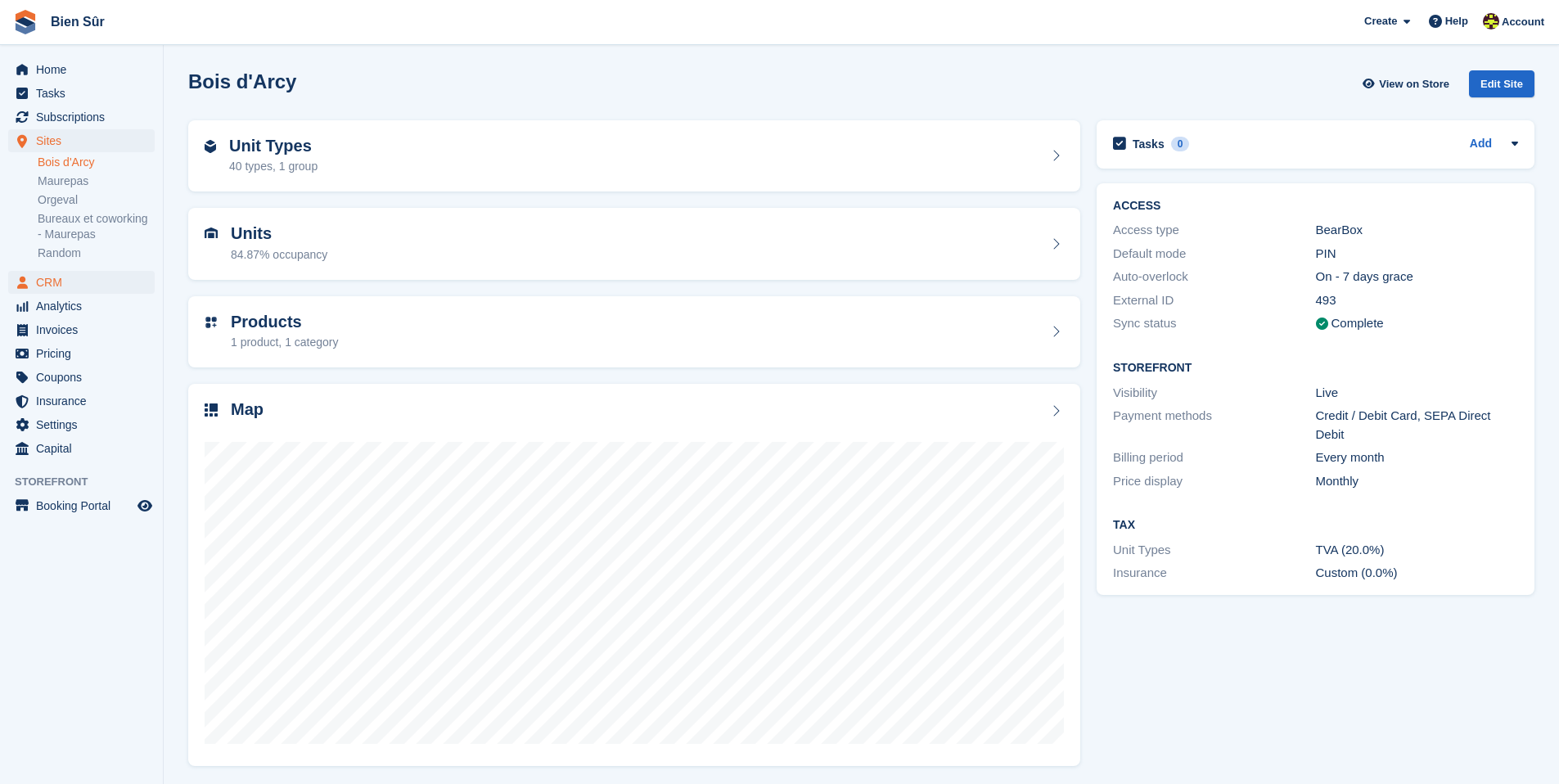 click on "CRM" at bounding box center [85, 282] 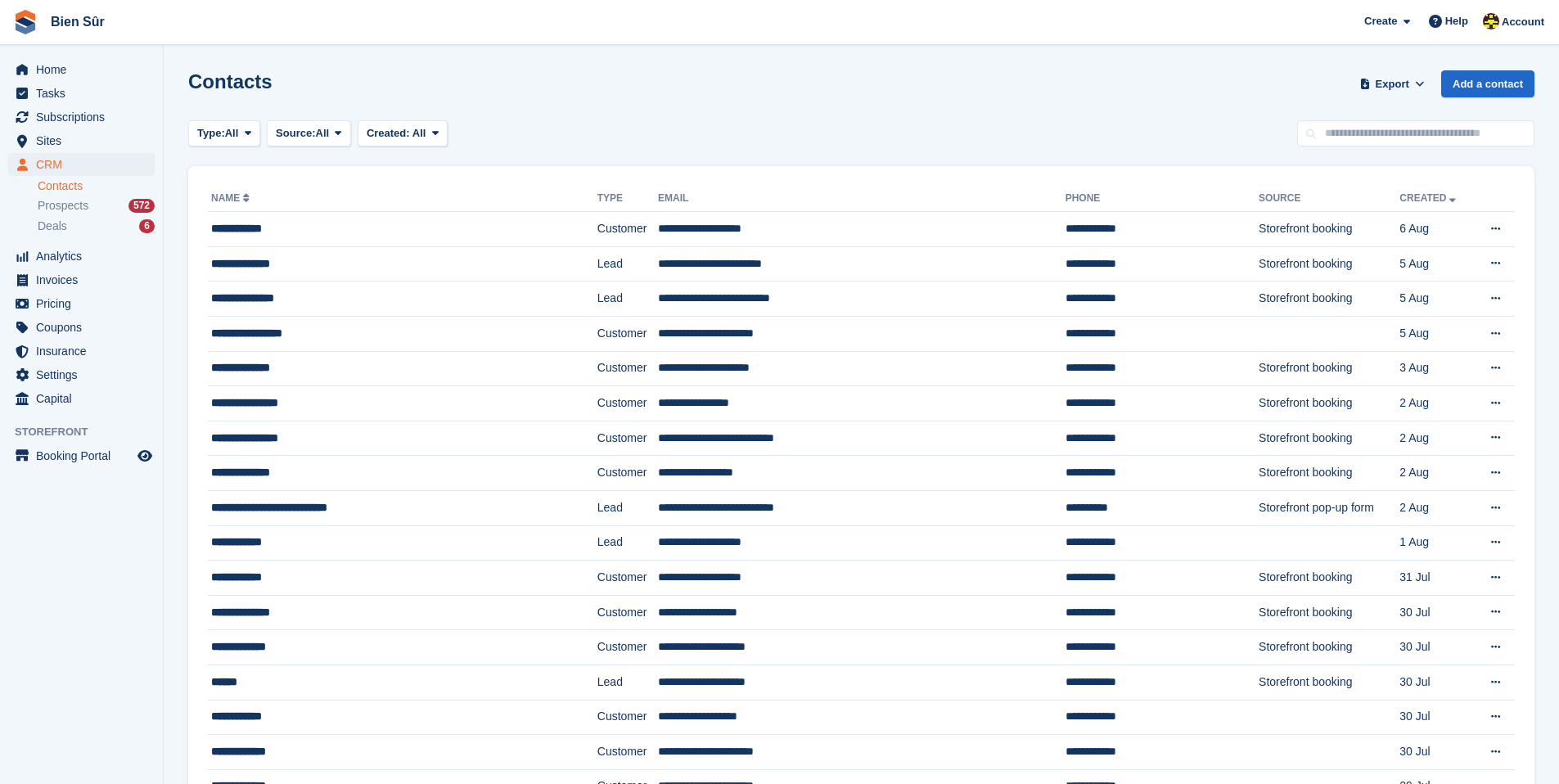 scroll, scrollTop: 0, scrollLeft: 0, axis: both 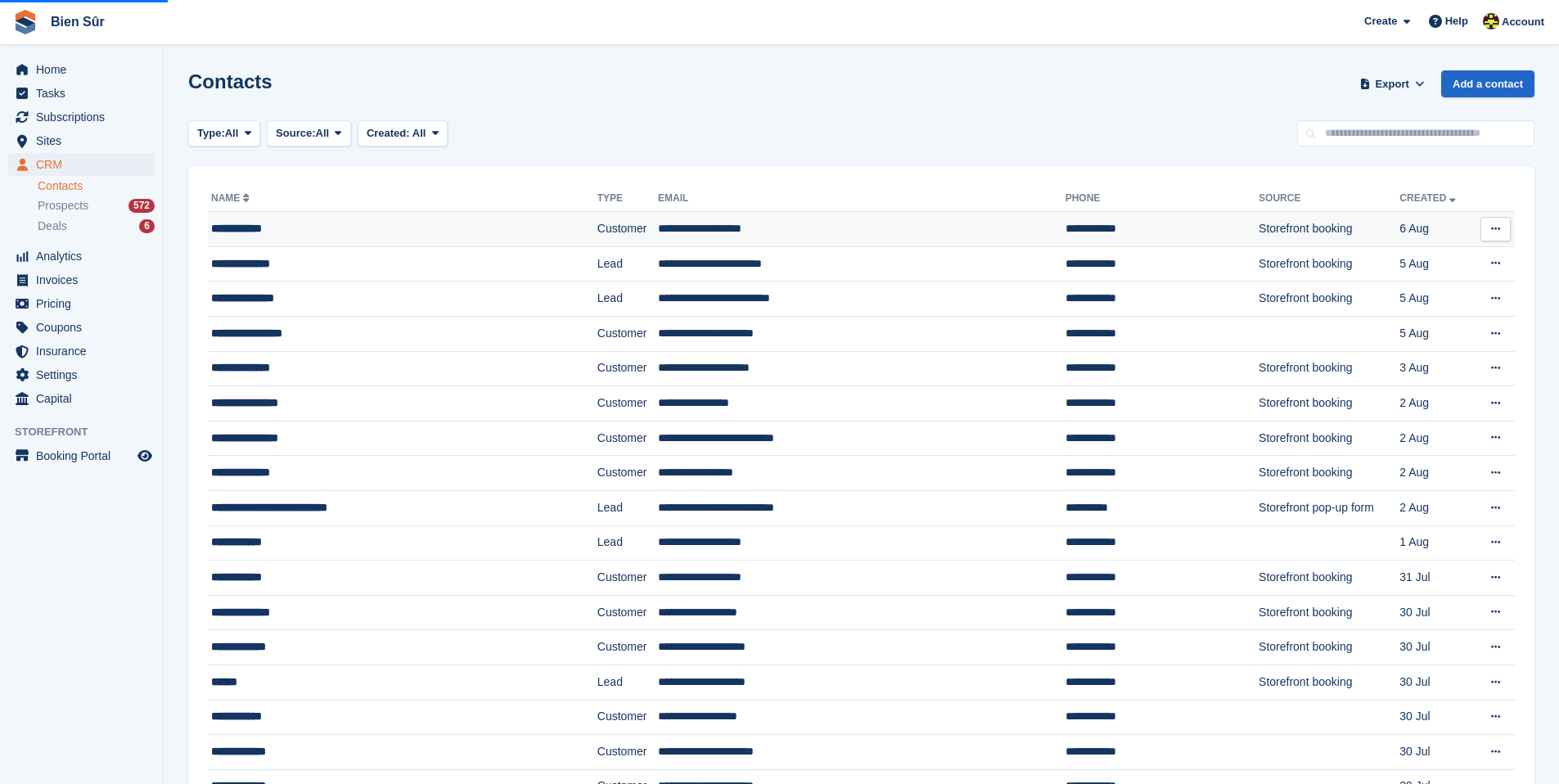 click on "**********" at bounding box center [368, 228] 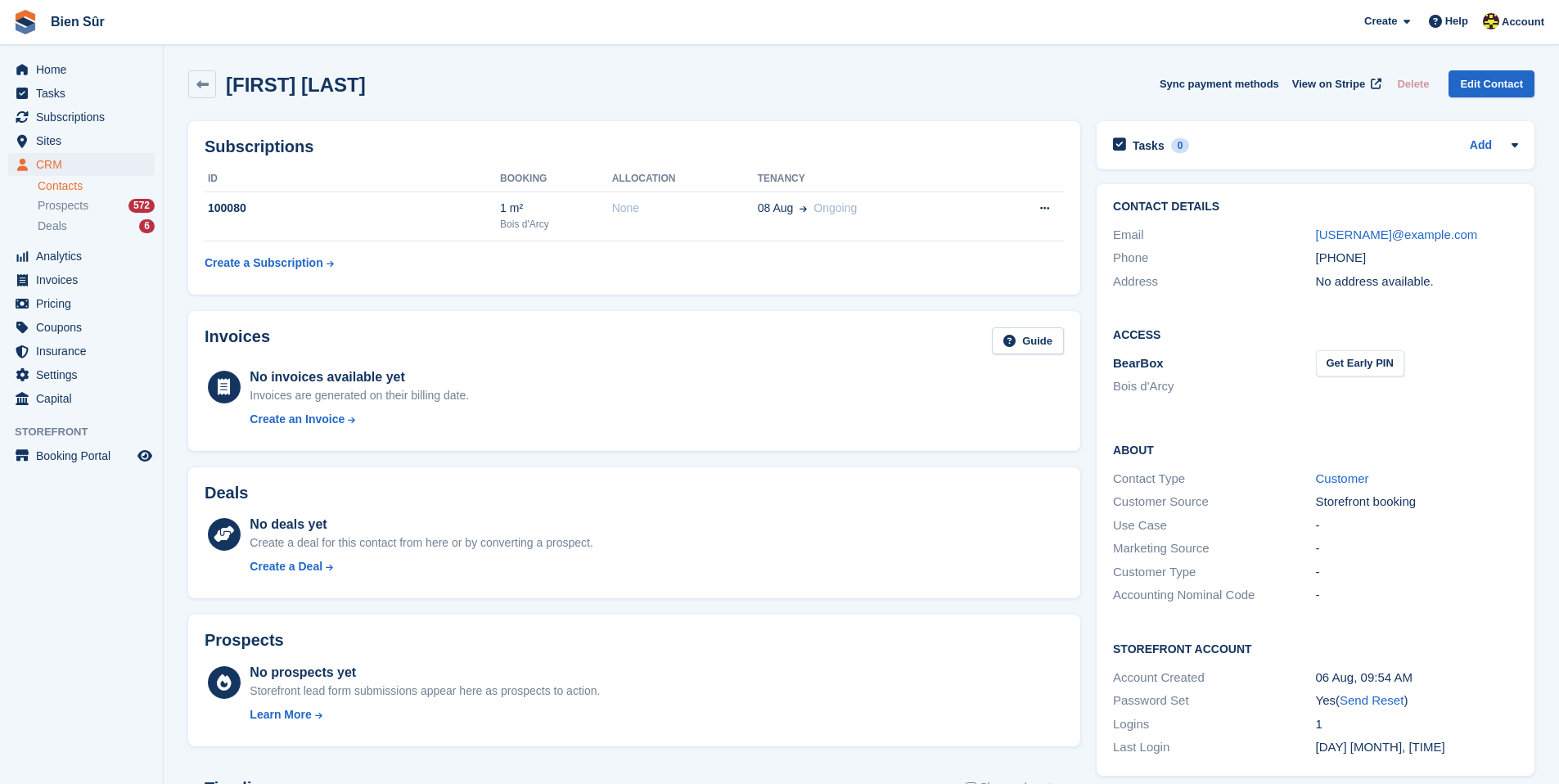scroll, scrollTop: 0, scrollLeft: 0, axis: both 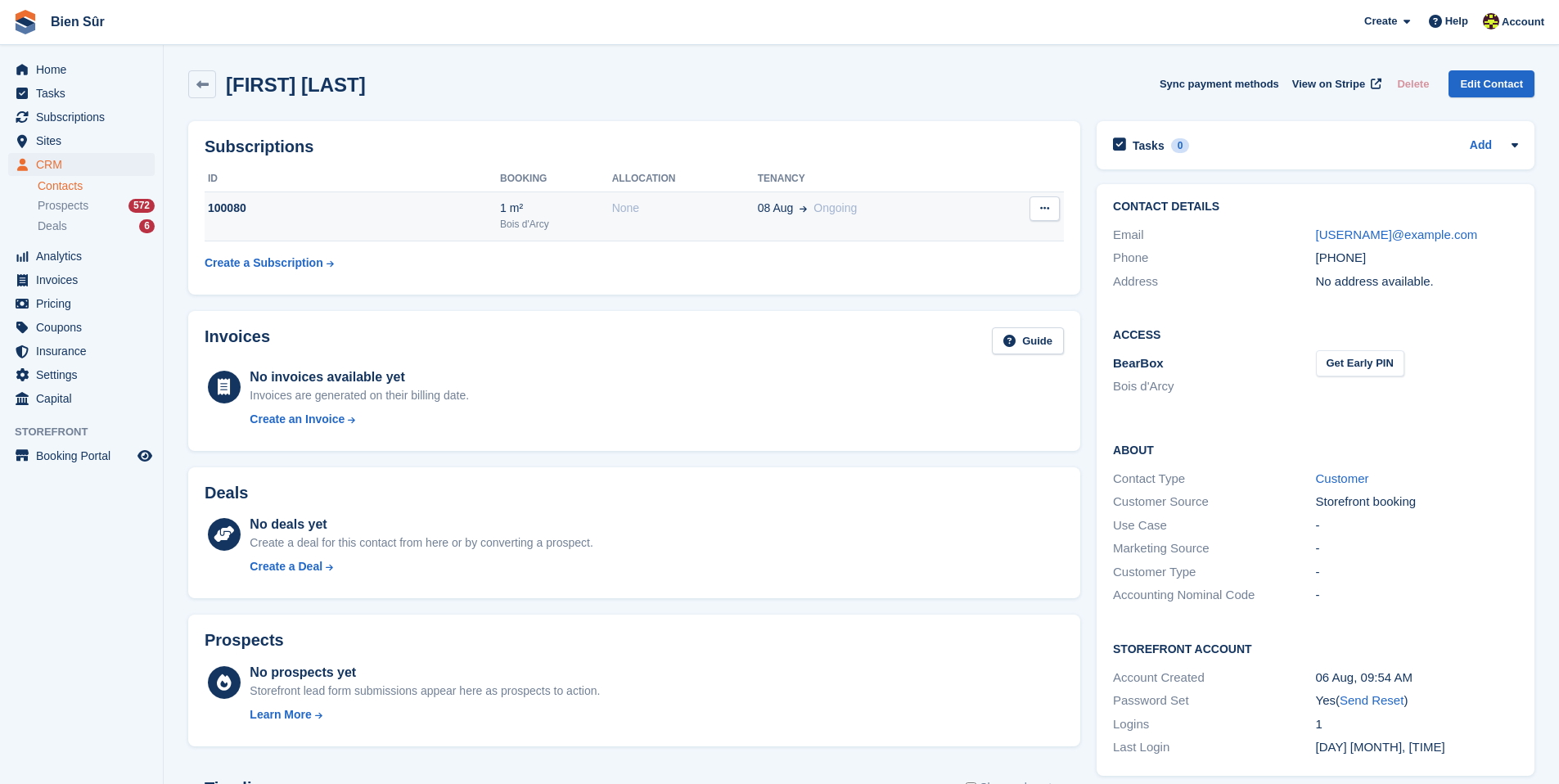 click on "None" at bounding box center [685, 216] 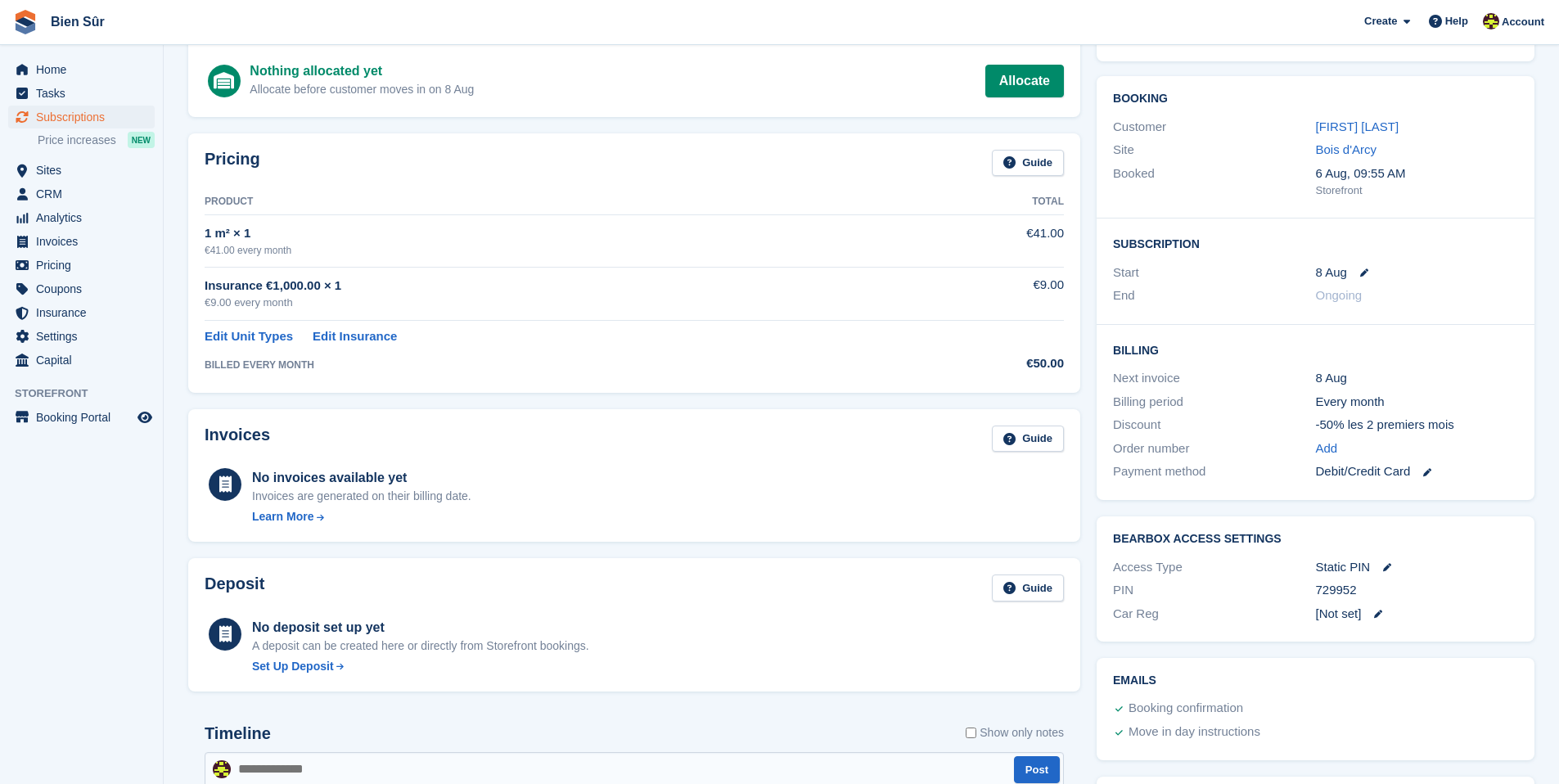 scroll, scrollTop: 56, scrollLeft: 0, axis: vertical 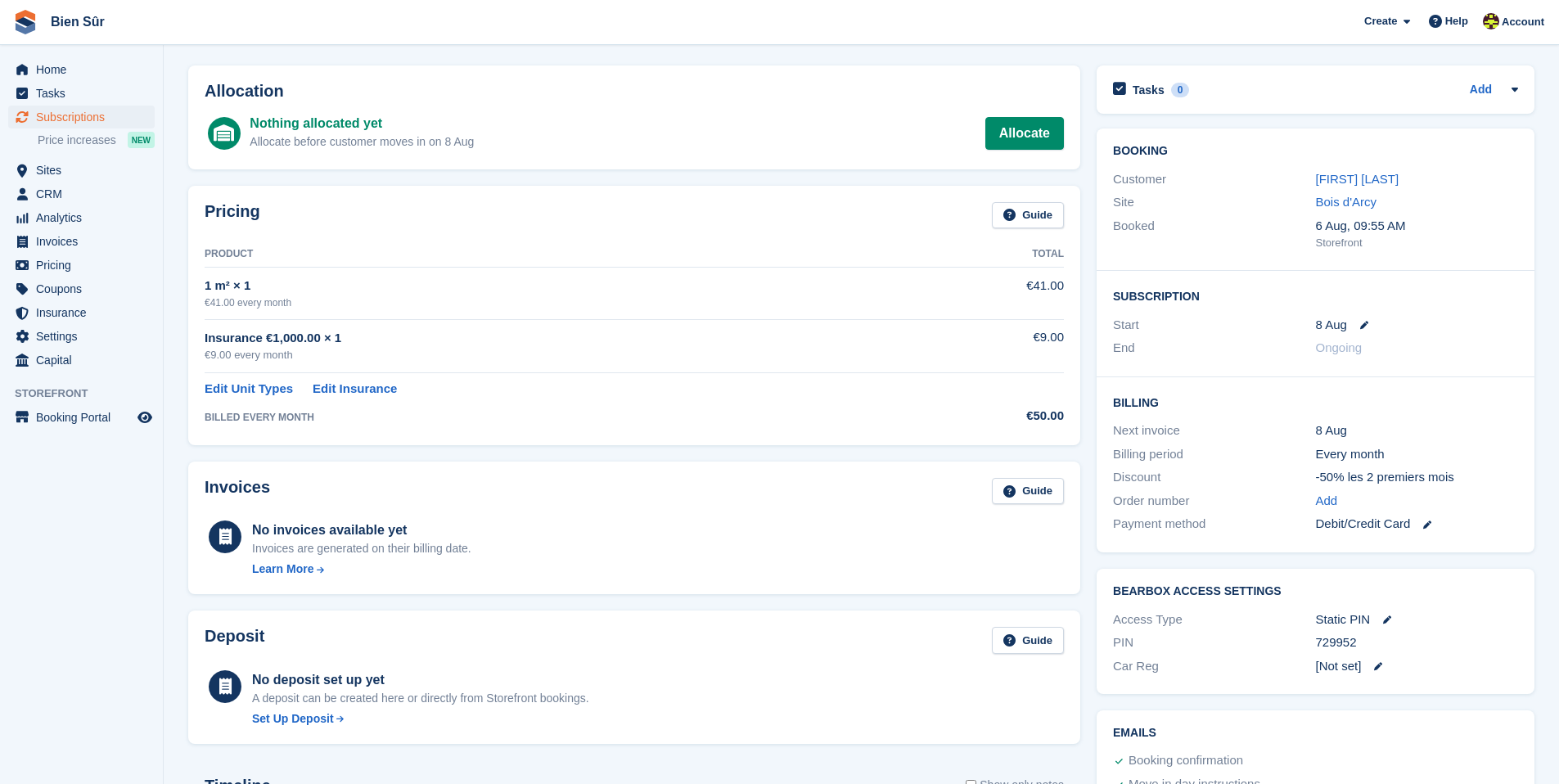 click on "Home
Tasks
Subscriptions
Subscriptions
Subscriptions
Price increases
NEW
Price increases
NEW
Sites
Sites
Sites
[CITY]
[CITY]
[CITY]
Bureaux et coworking - [CITY]
Random" at bounding box center (81, 396) 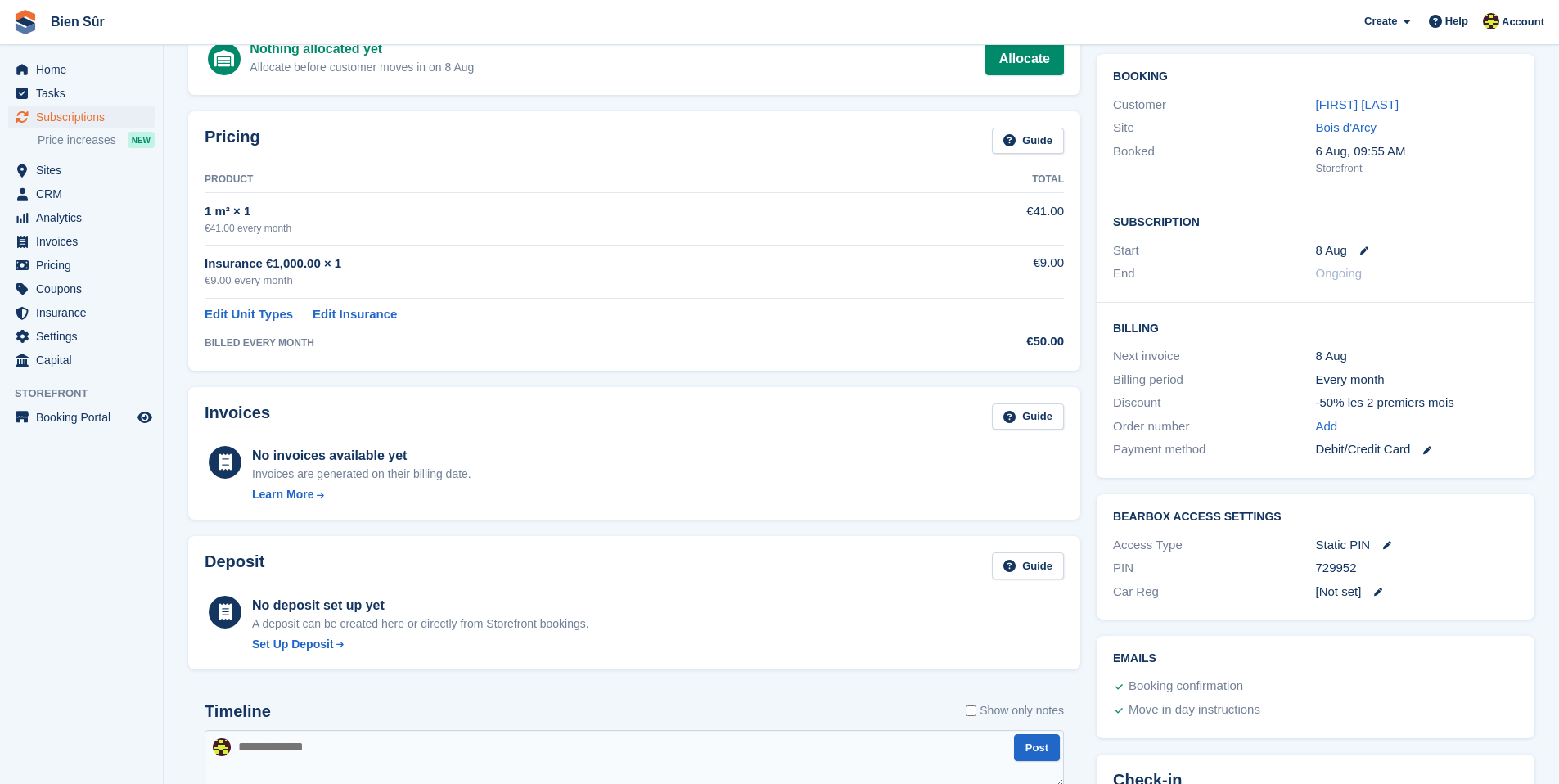 scroll, scrollTop: 0, scrollLeft: 0, axis: both 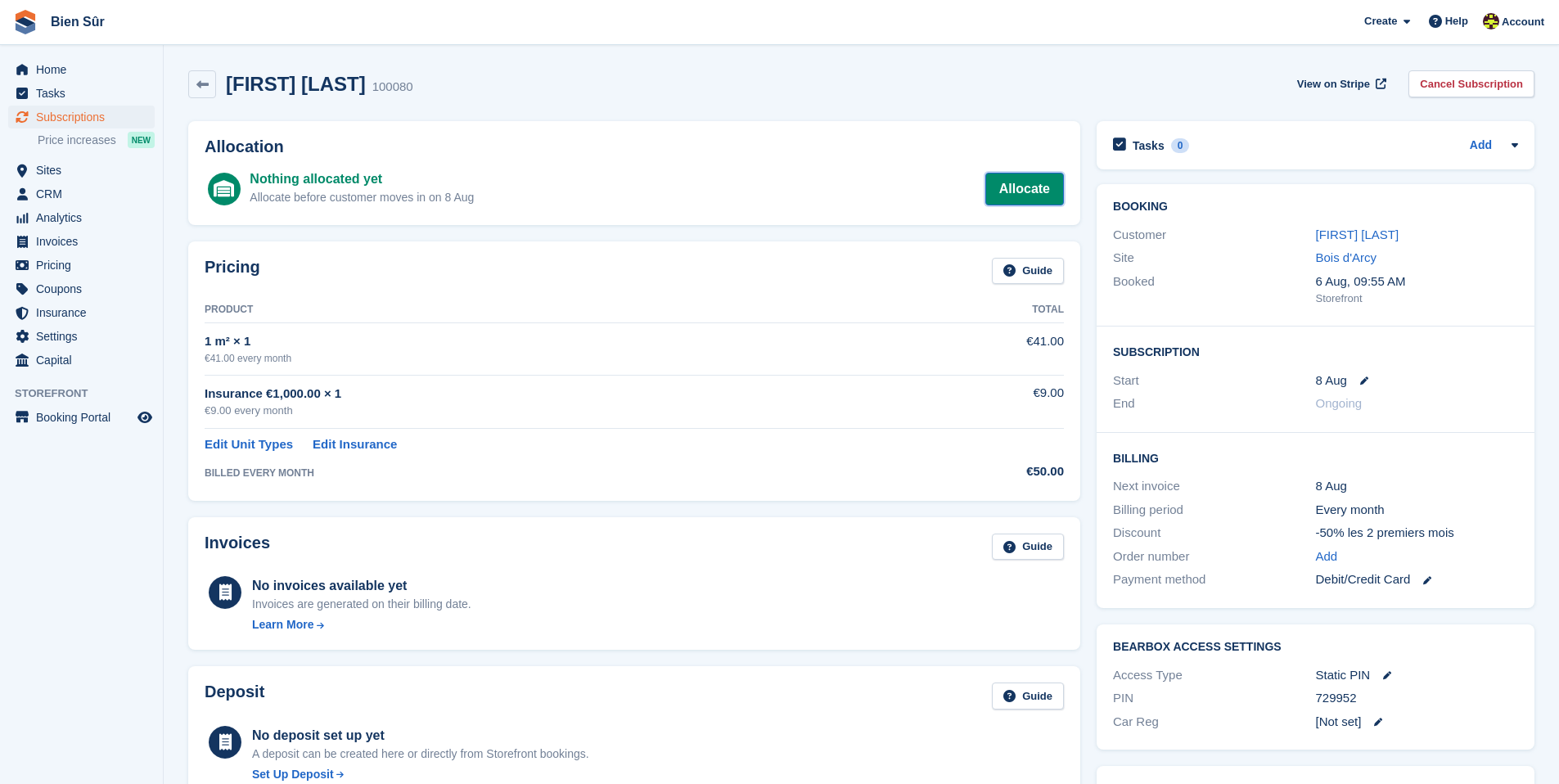click on "Allocate" at bounding box center (1025, 189) 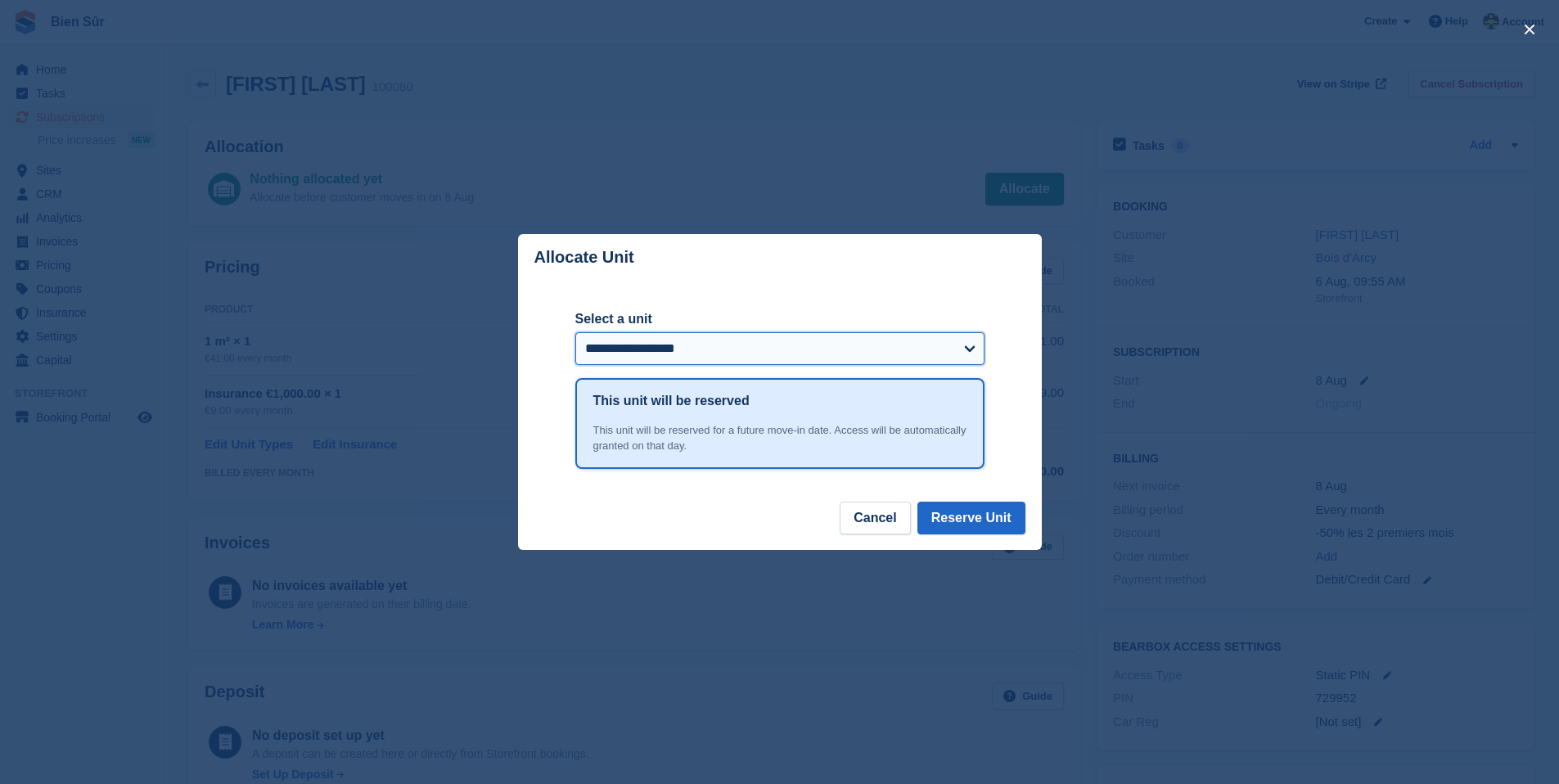 click on "**********" at bounding box center [780, 349] 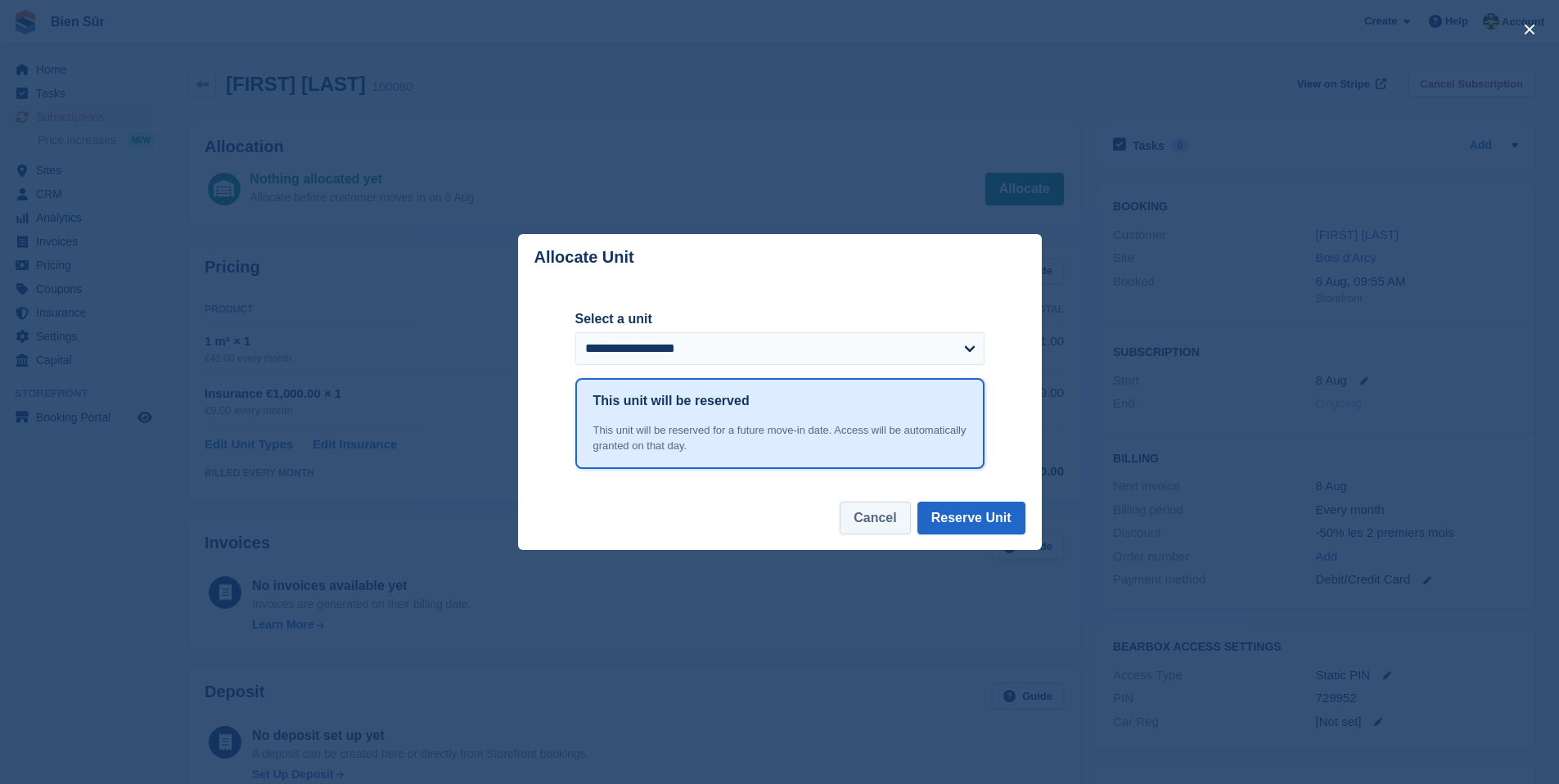 click on "Cancel" at bounding box center [875, 518] 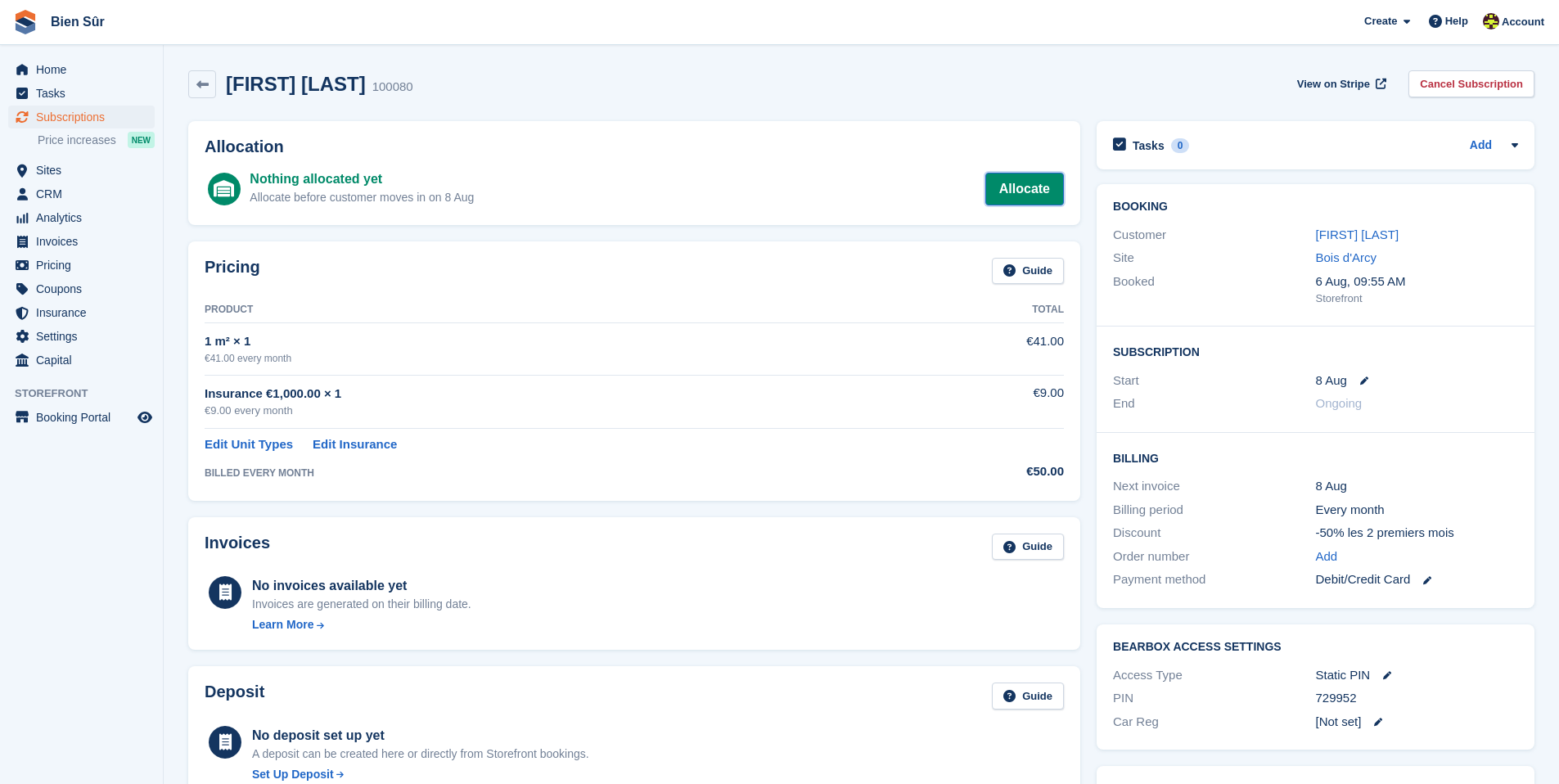 click on "Allocate" at bounding box center [1025, 189] 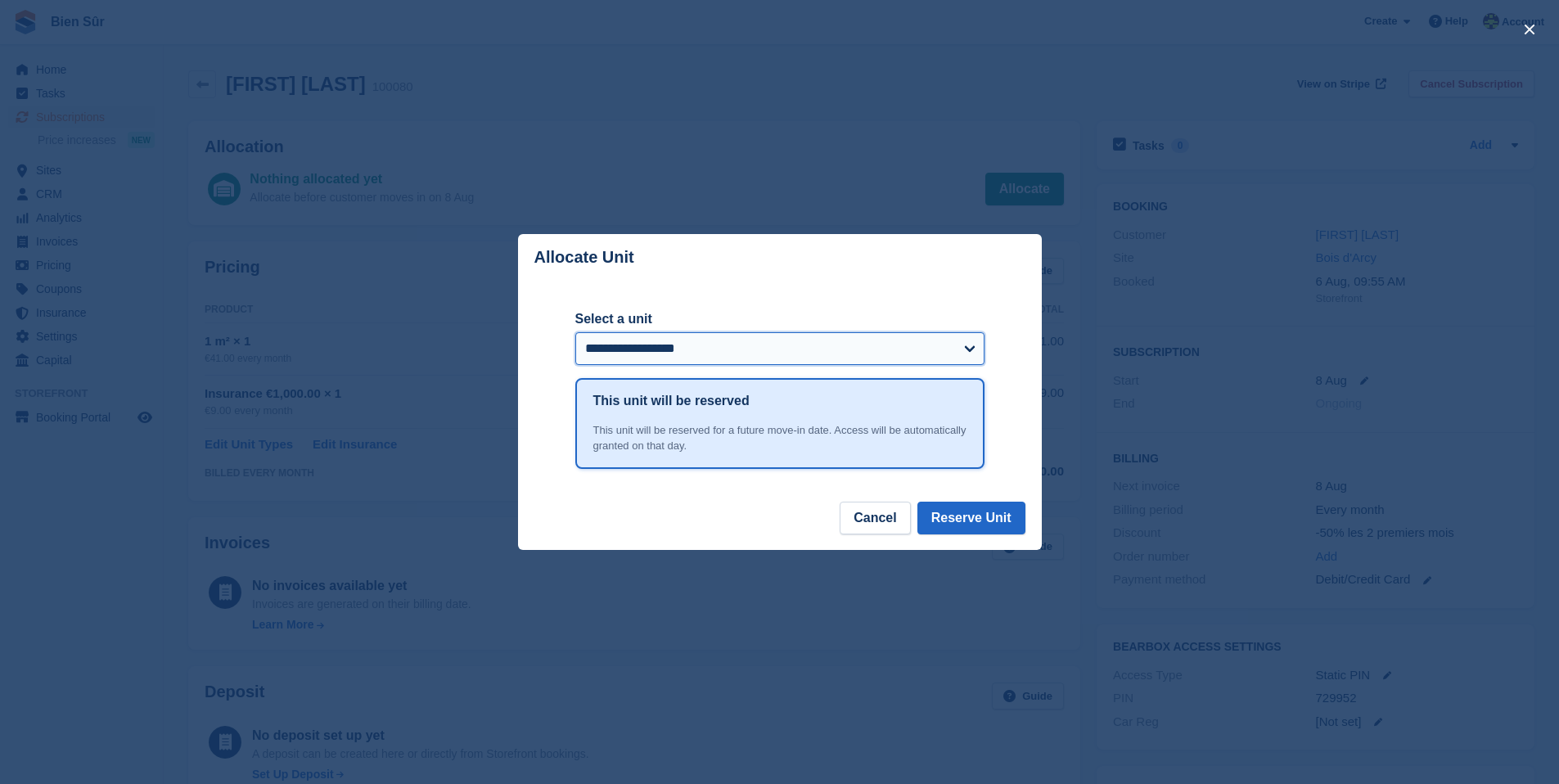 click on "**********" at bounding box center (780, 349) 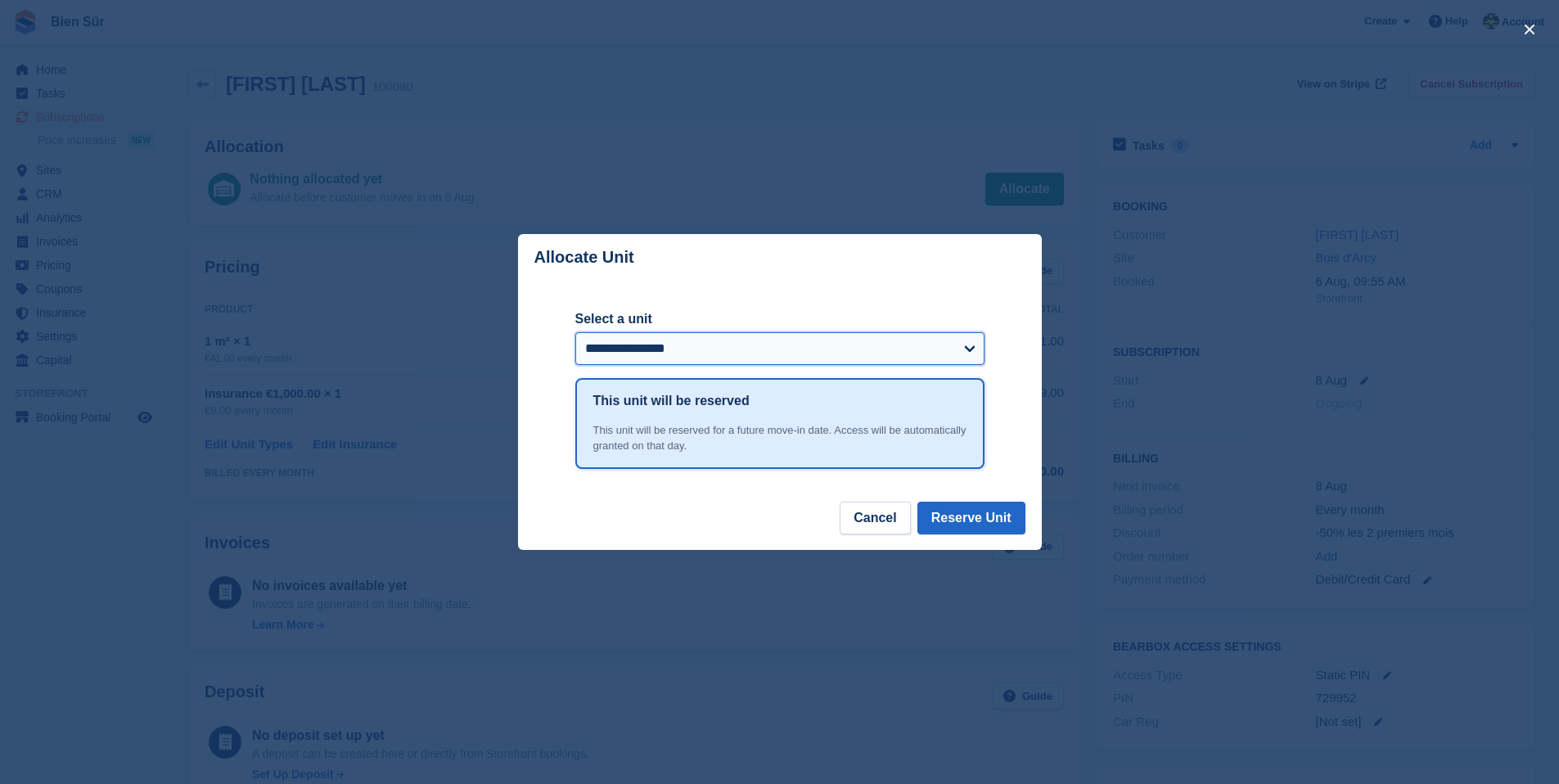click on "**********" at bounding box center (780, 349) 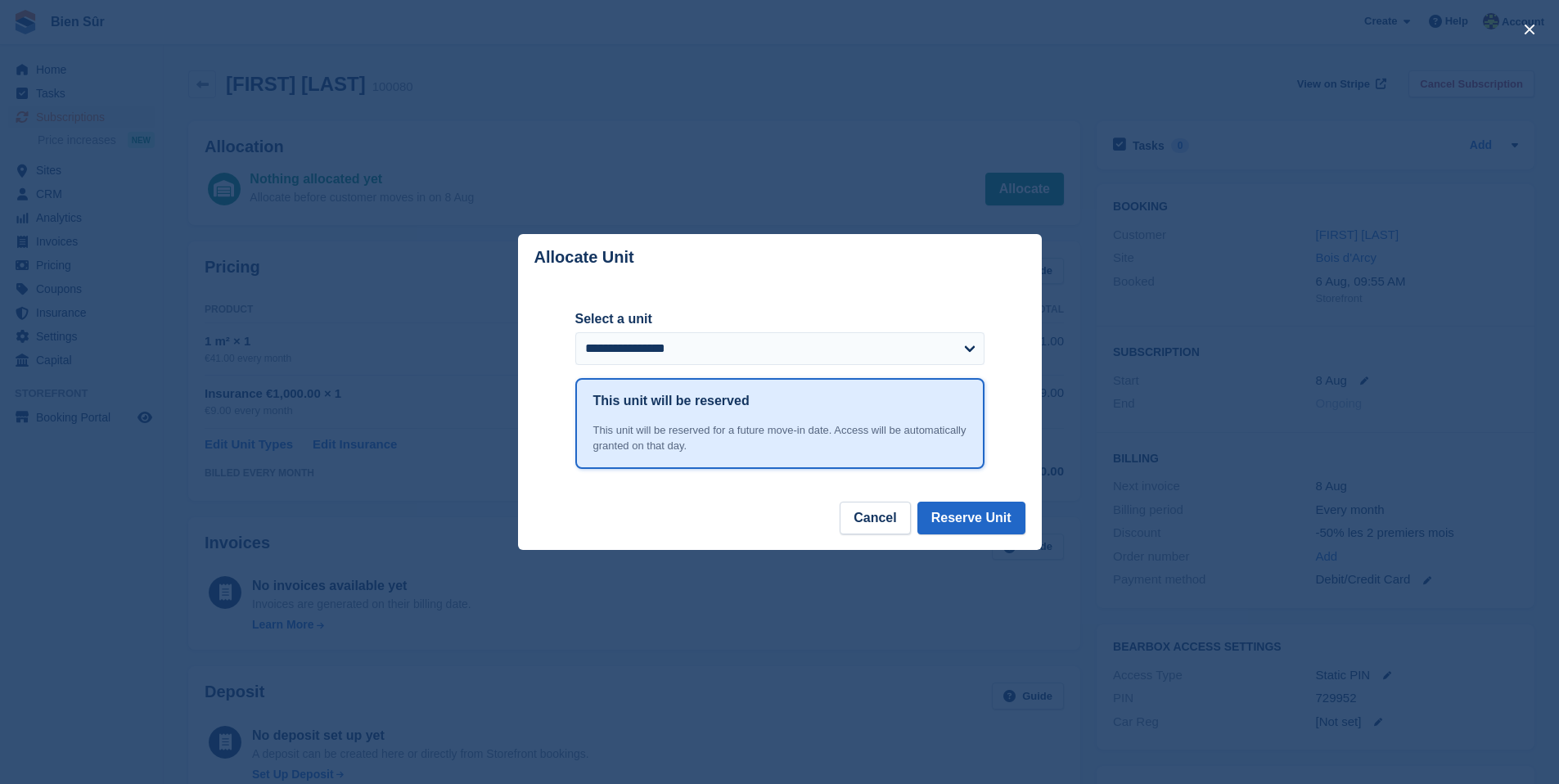 click on "**********" at bounding box center [780, 390] 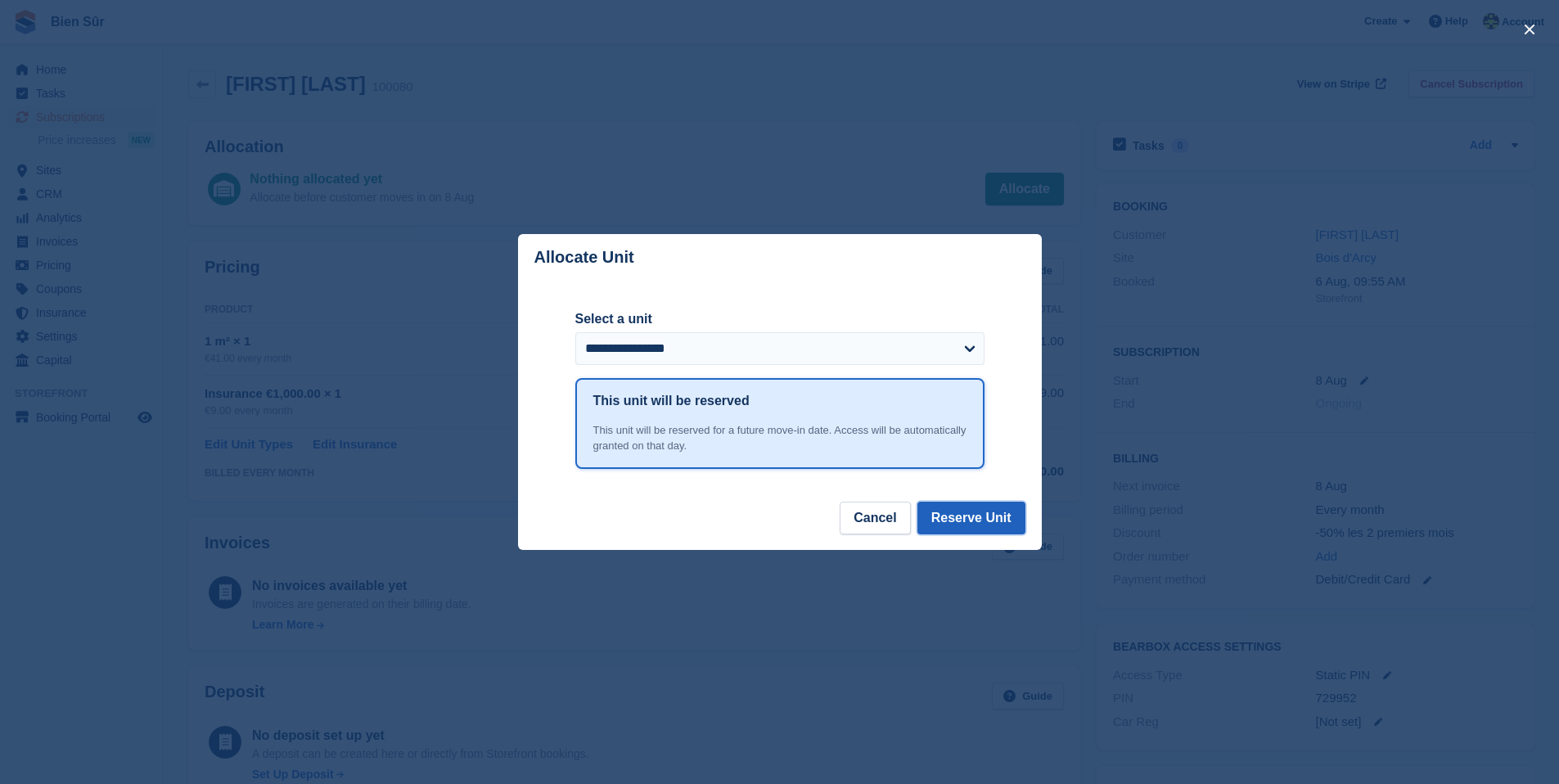 click on "Reserve Unit" at bounding box center [971, 518] 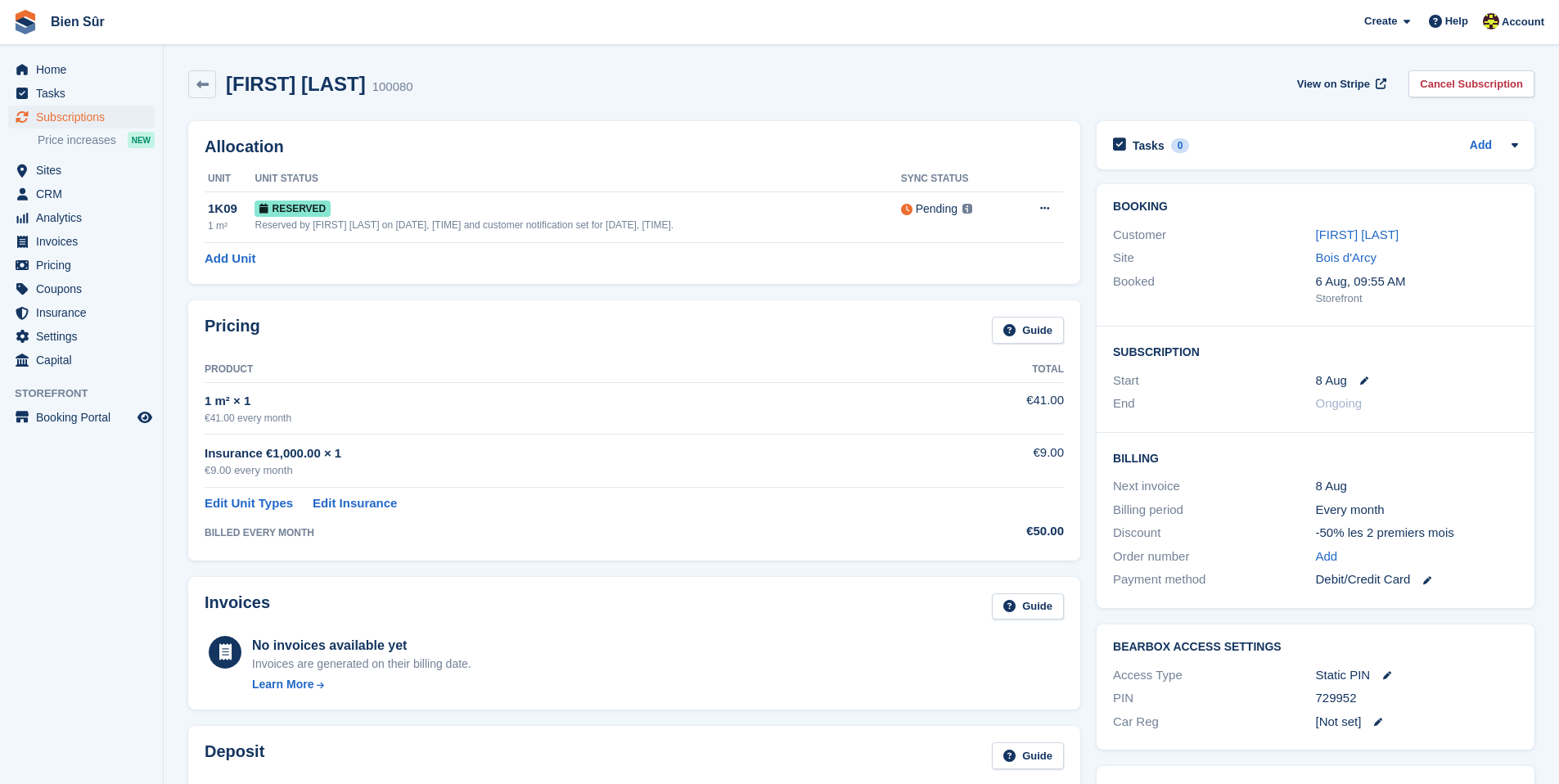 drag, startPoint x: 1364, startPoint y: 699, endPoint x: 1315, endPoint y: 699, distance: 49 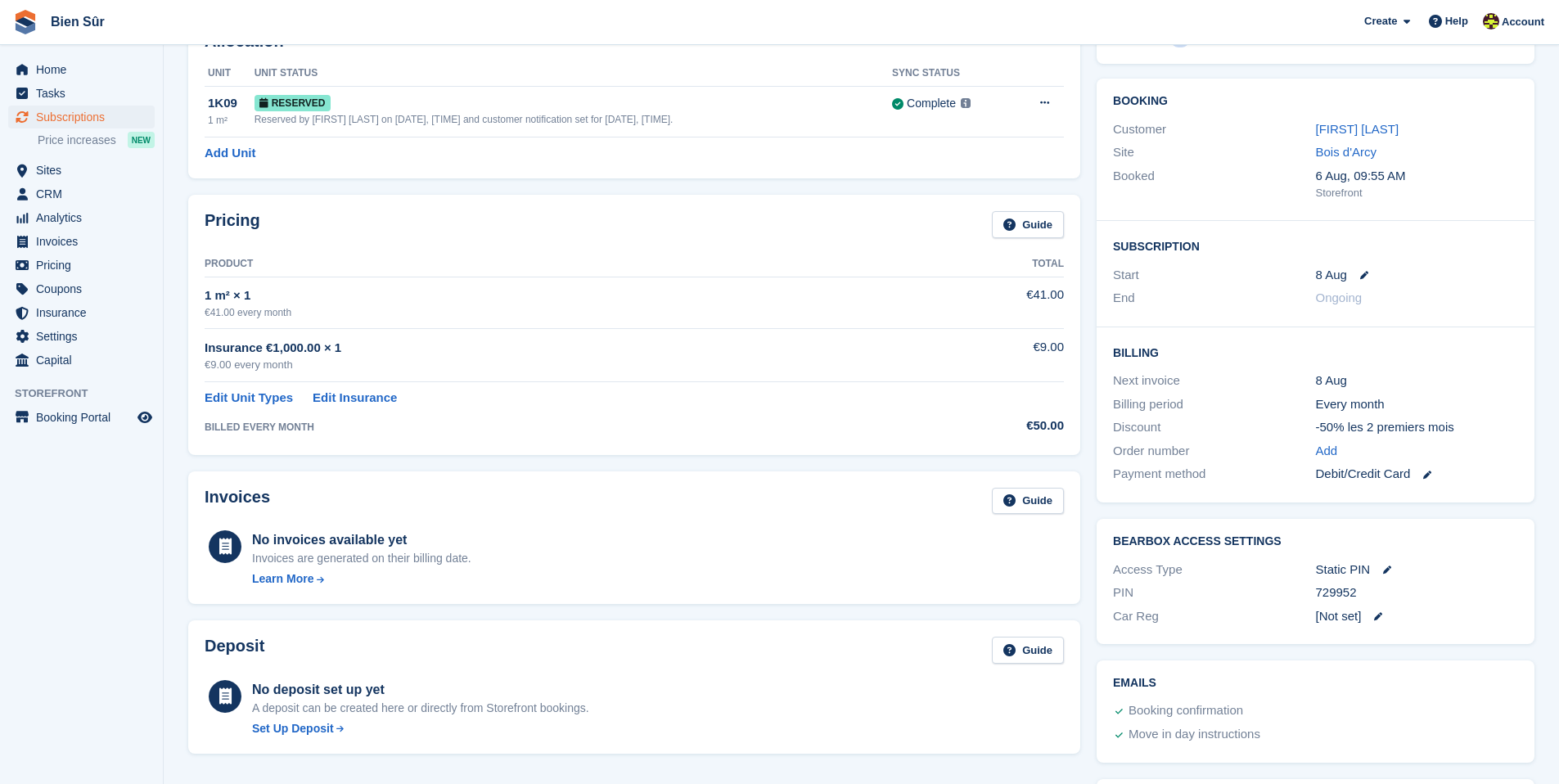 scroll, scrollTop: 0, scrollLeft: 0, axis: both 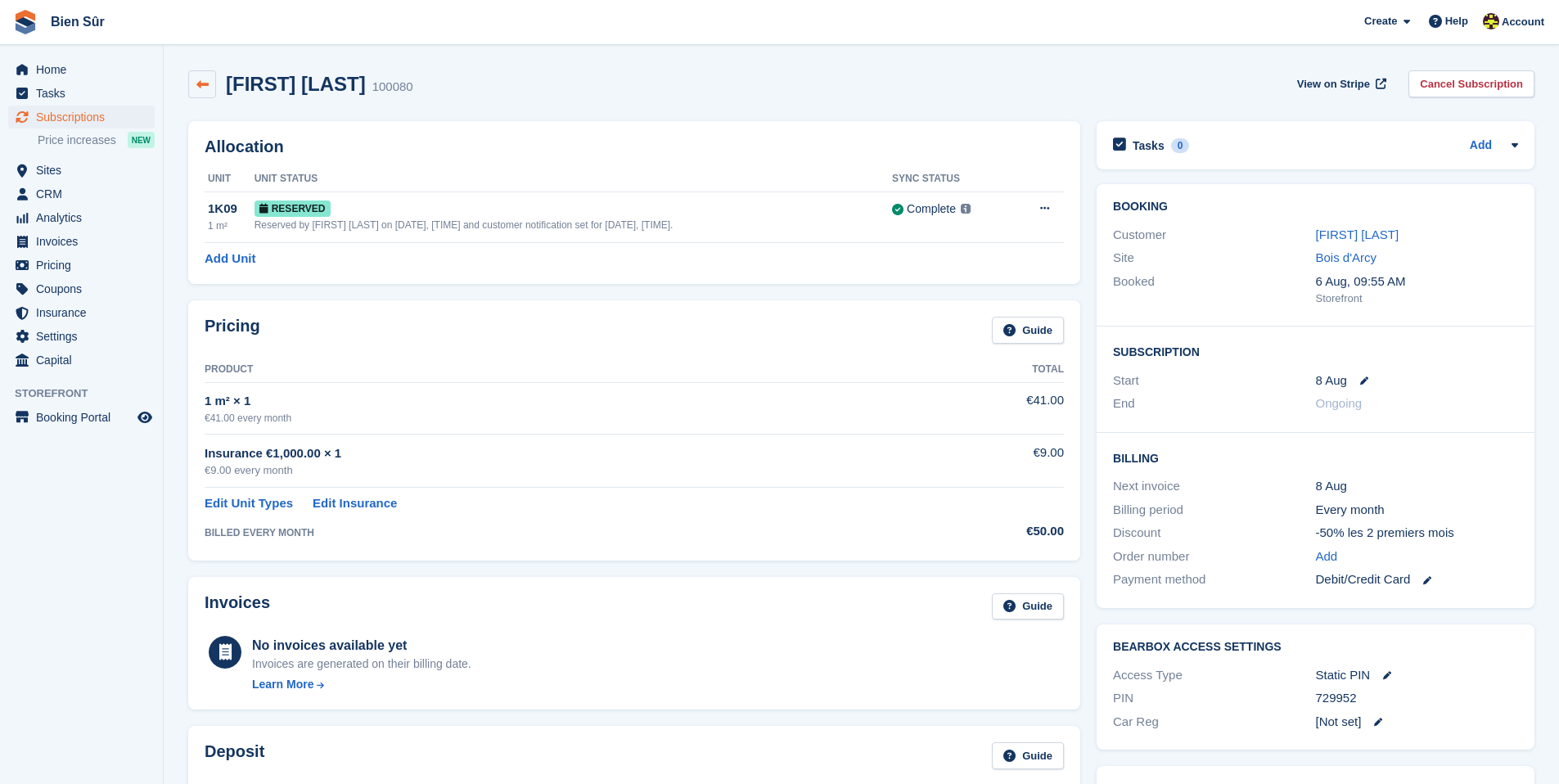 click at bounding box center (202, 84) 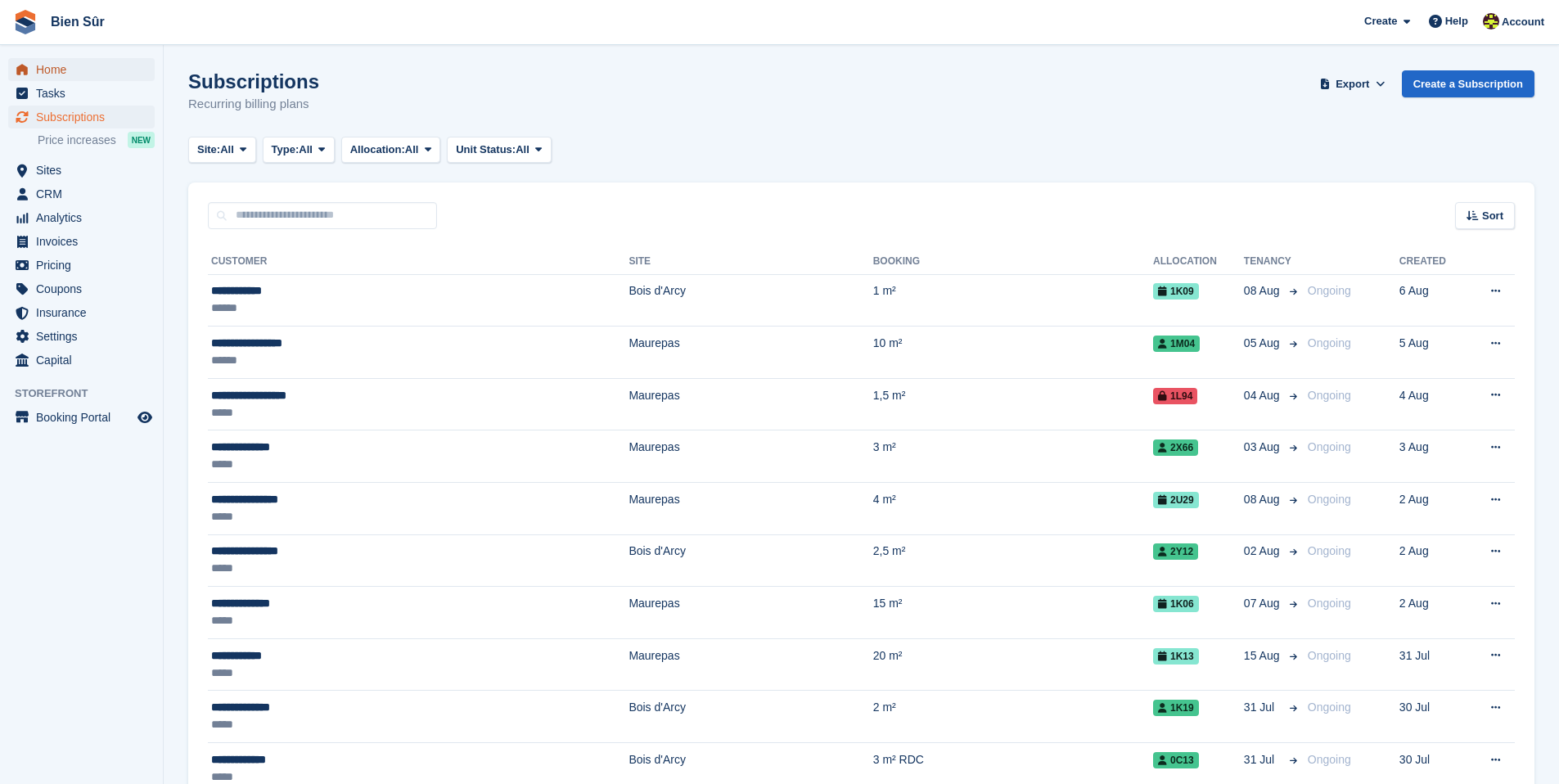 click on "Home" at bounding box center [85, 70] 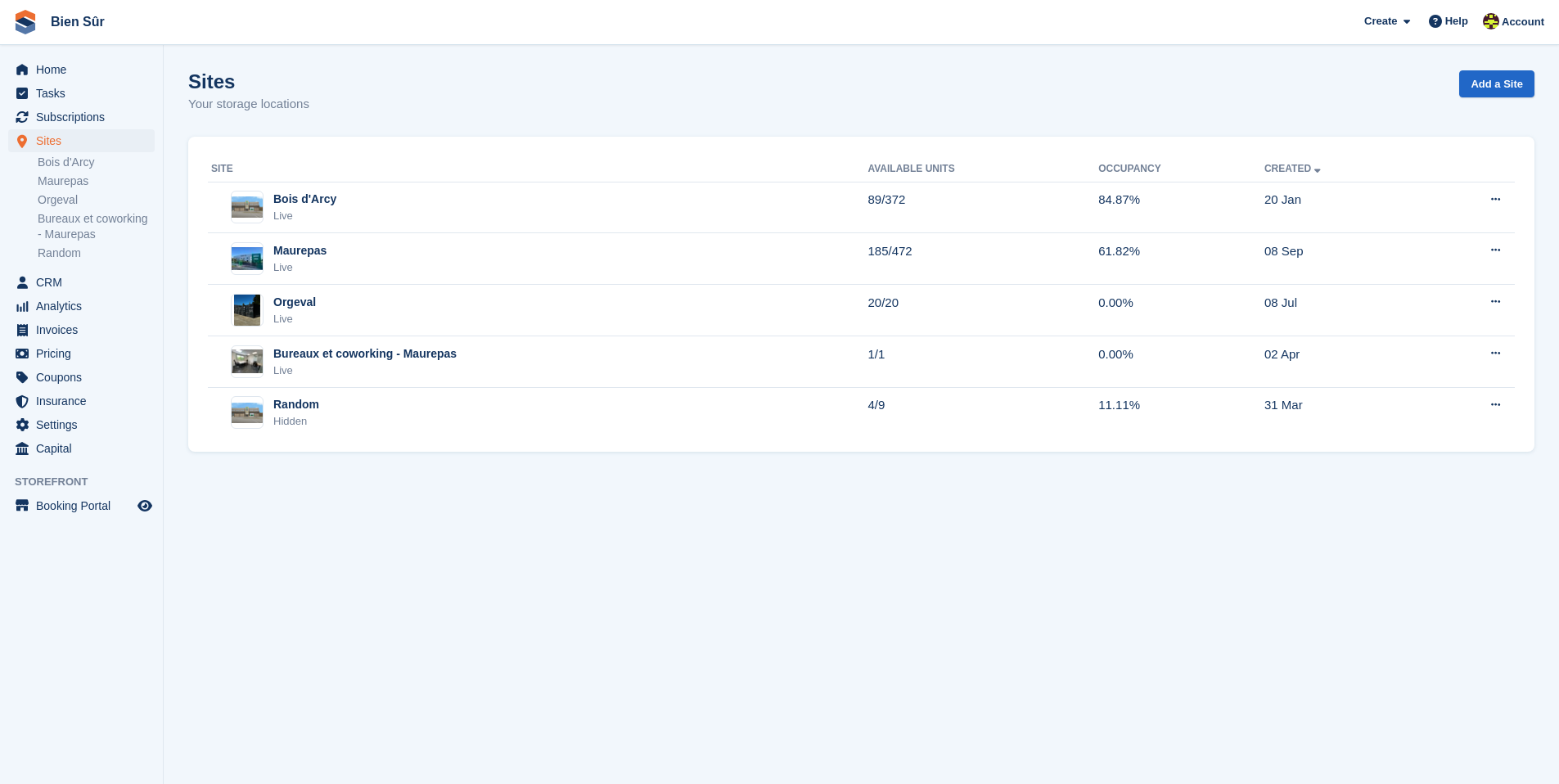 scroll, scrollTop: 0, scrollLeft: 0, axis: both 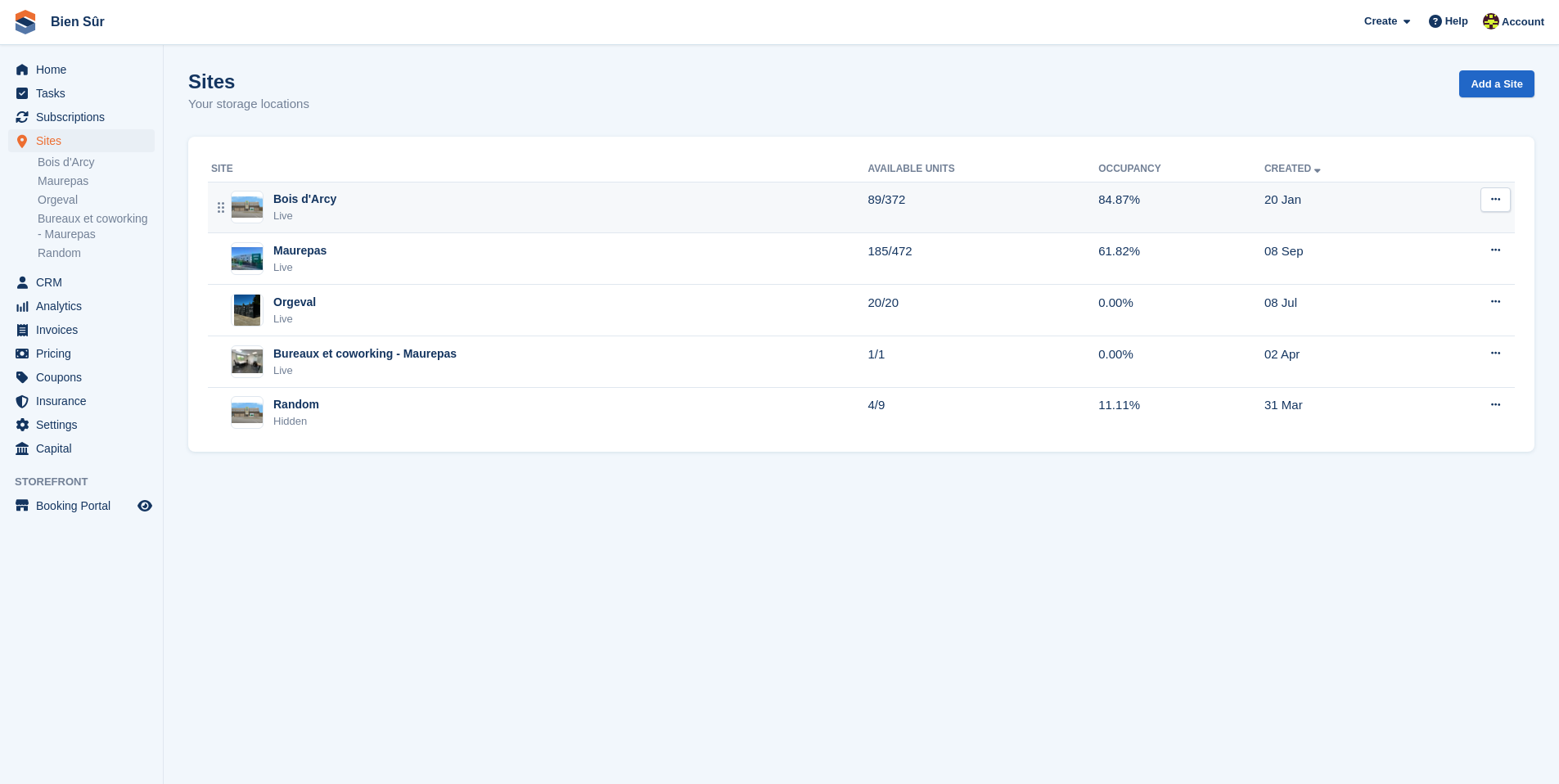 click on "Bois d'Arcy" at bounding box center [304, 199] 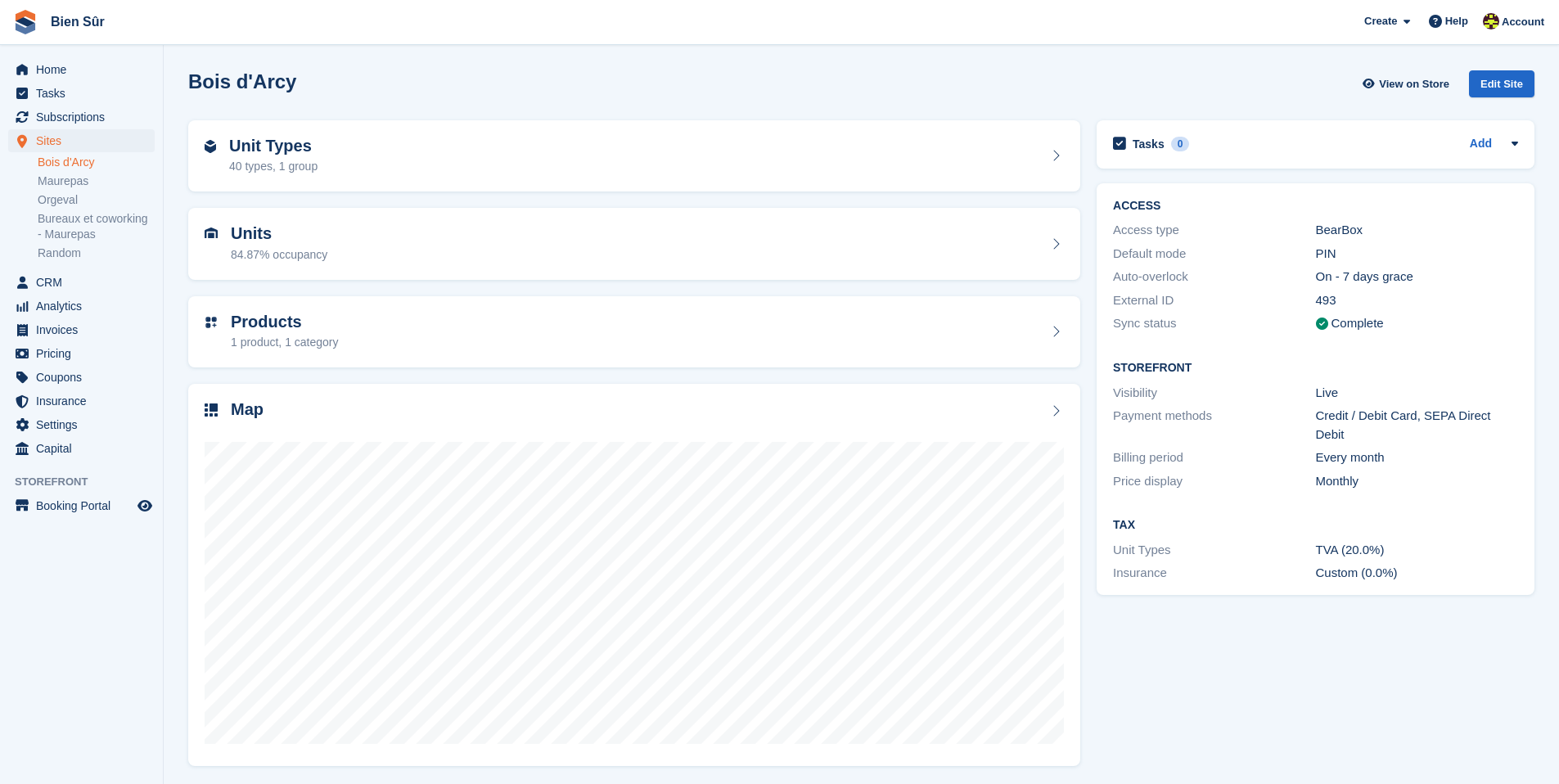 scroll, scrollTop: 0, scrollLeft: 0, axis: both 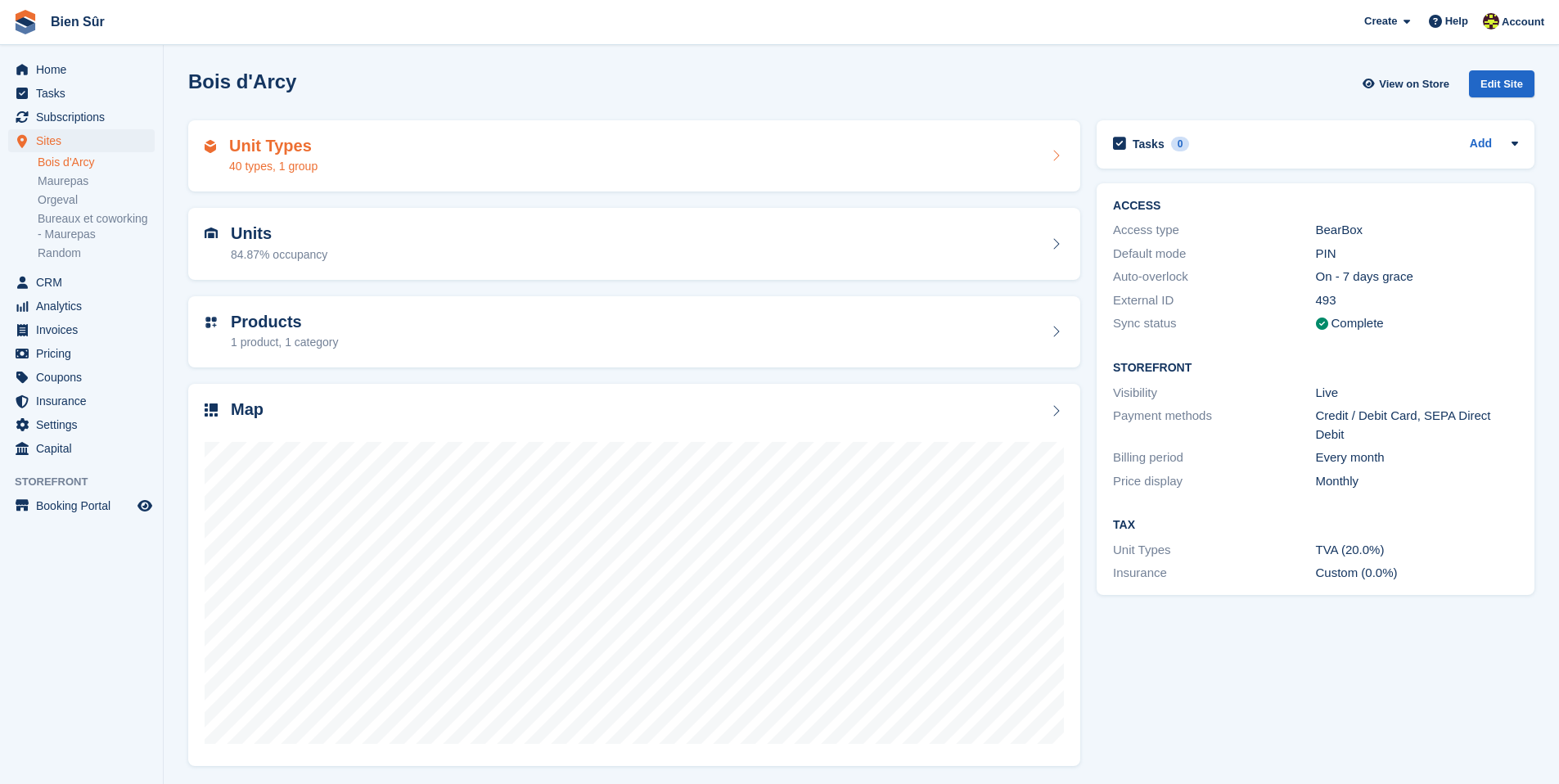 click on "Unit Types
40 types, 1 group" at bounding box center [634, 156] 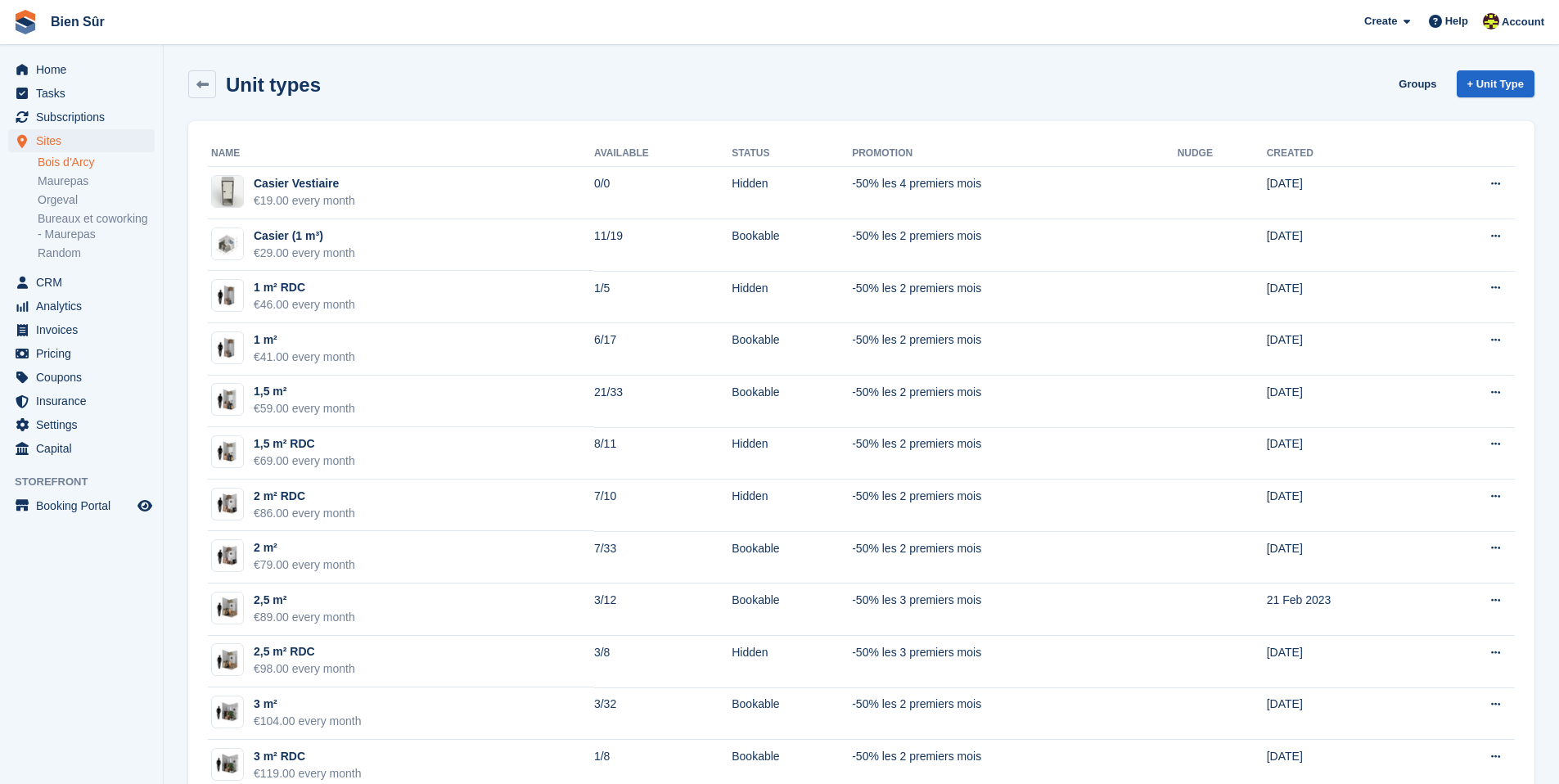 scroll, scrollTop: 0, scrollLeft: 0, axis: both 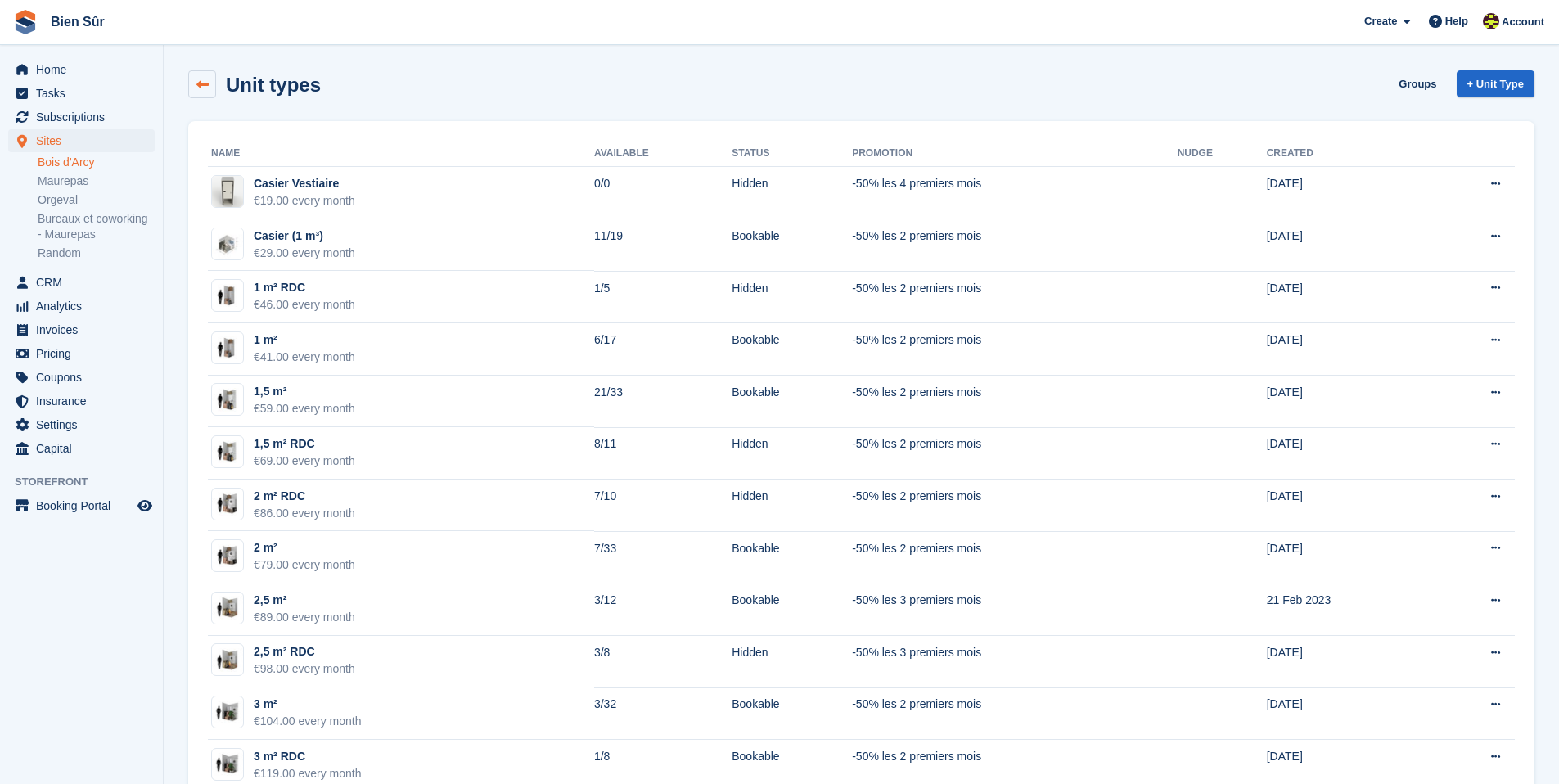 click at bounding box center [202, 84] 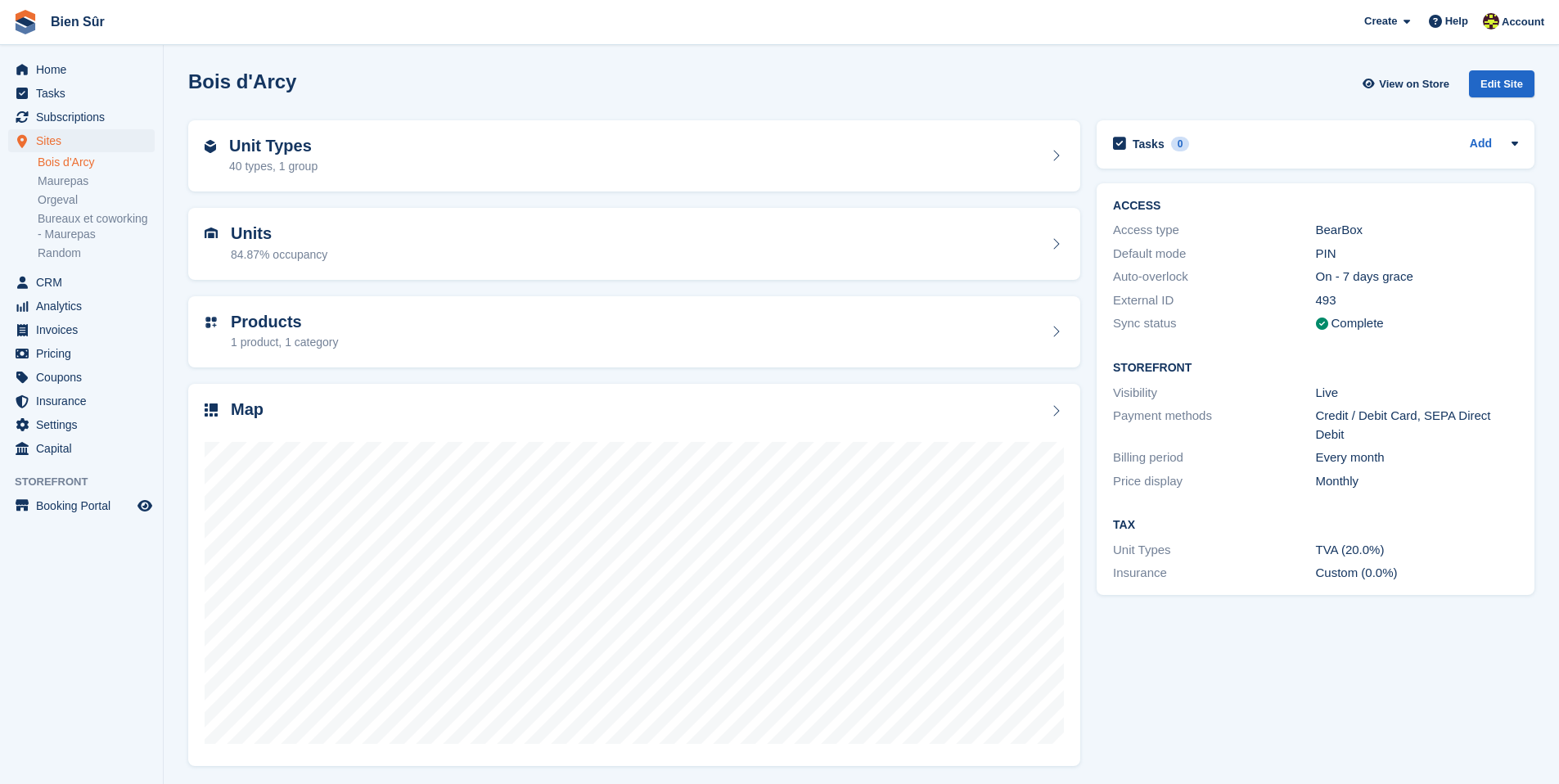 scroll, scrollTop: 0, scrollLeft: 0, axis: both 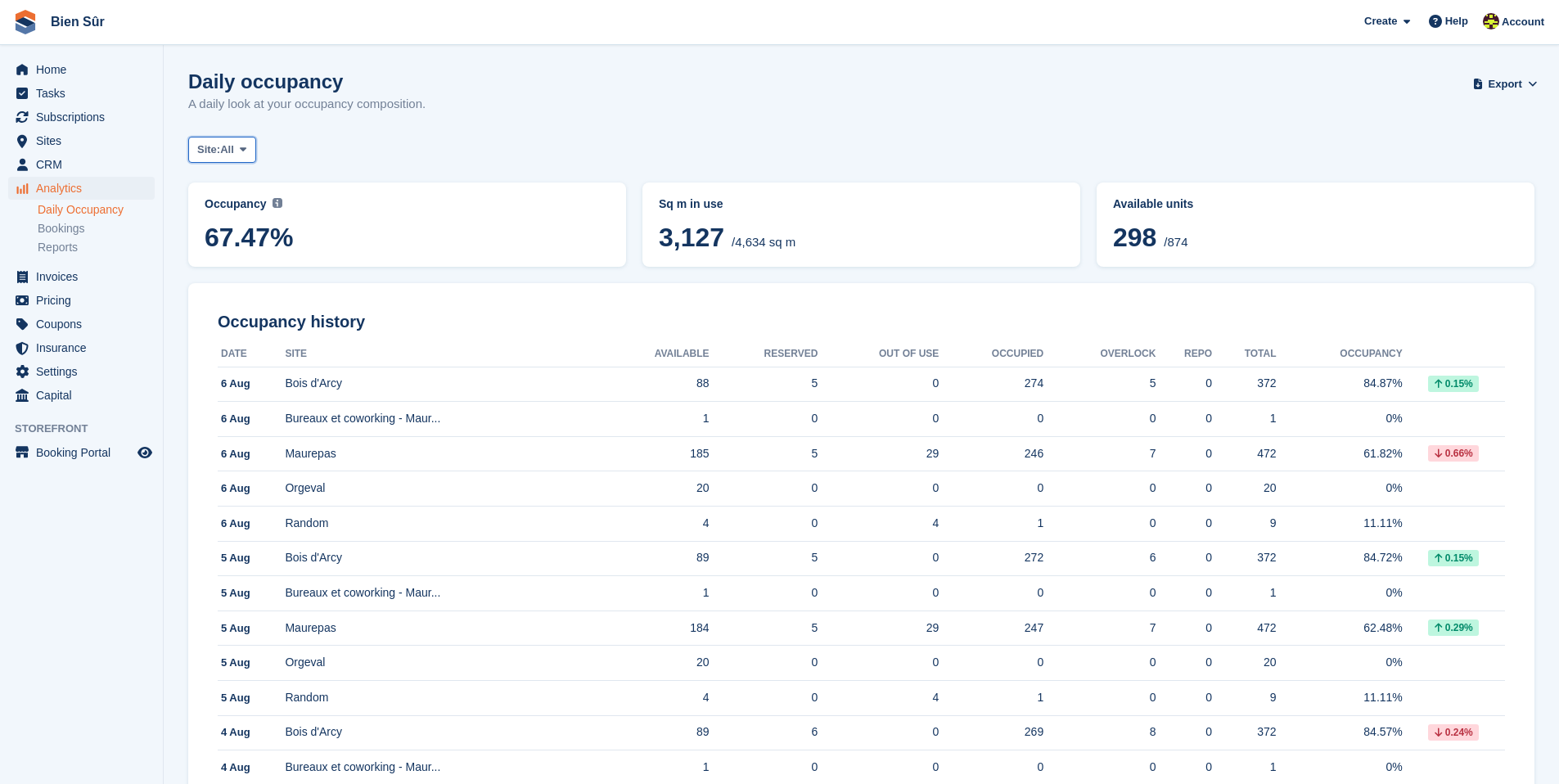 click at bounding box center (243, 150) 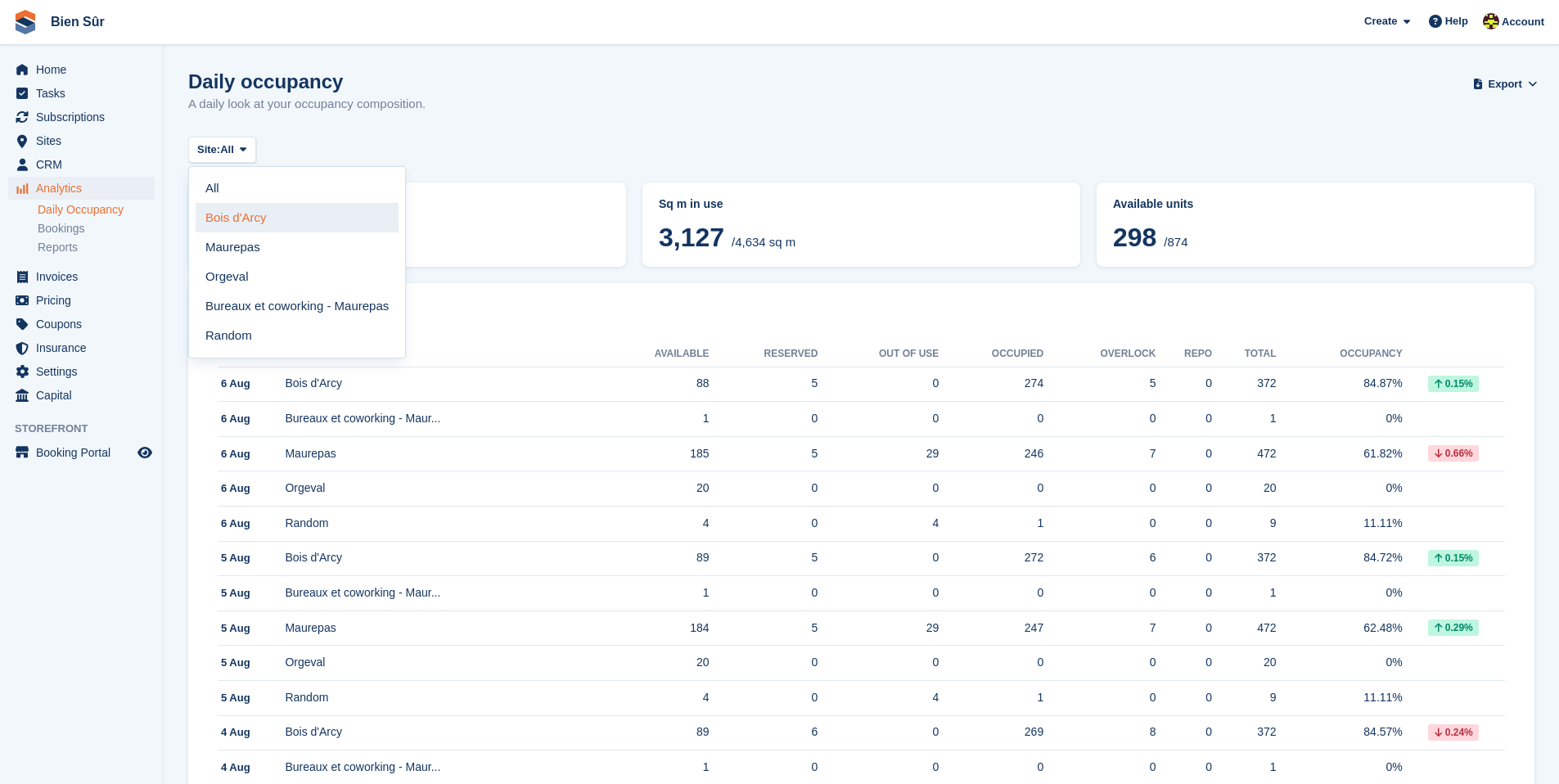 click on "Bois d'Arcy" at bounding box center (297, 218) 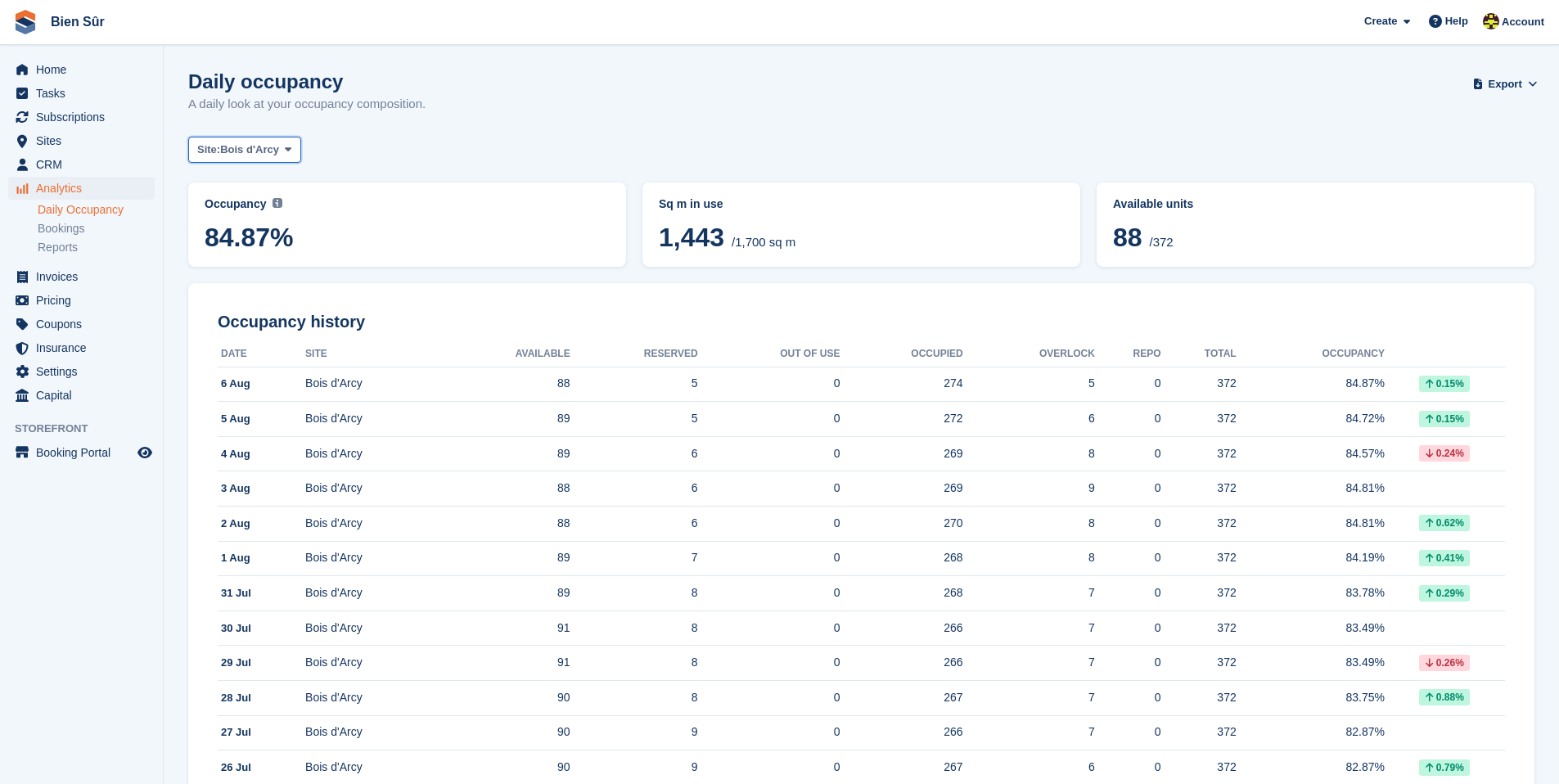 click at bounding box center [288, 149] 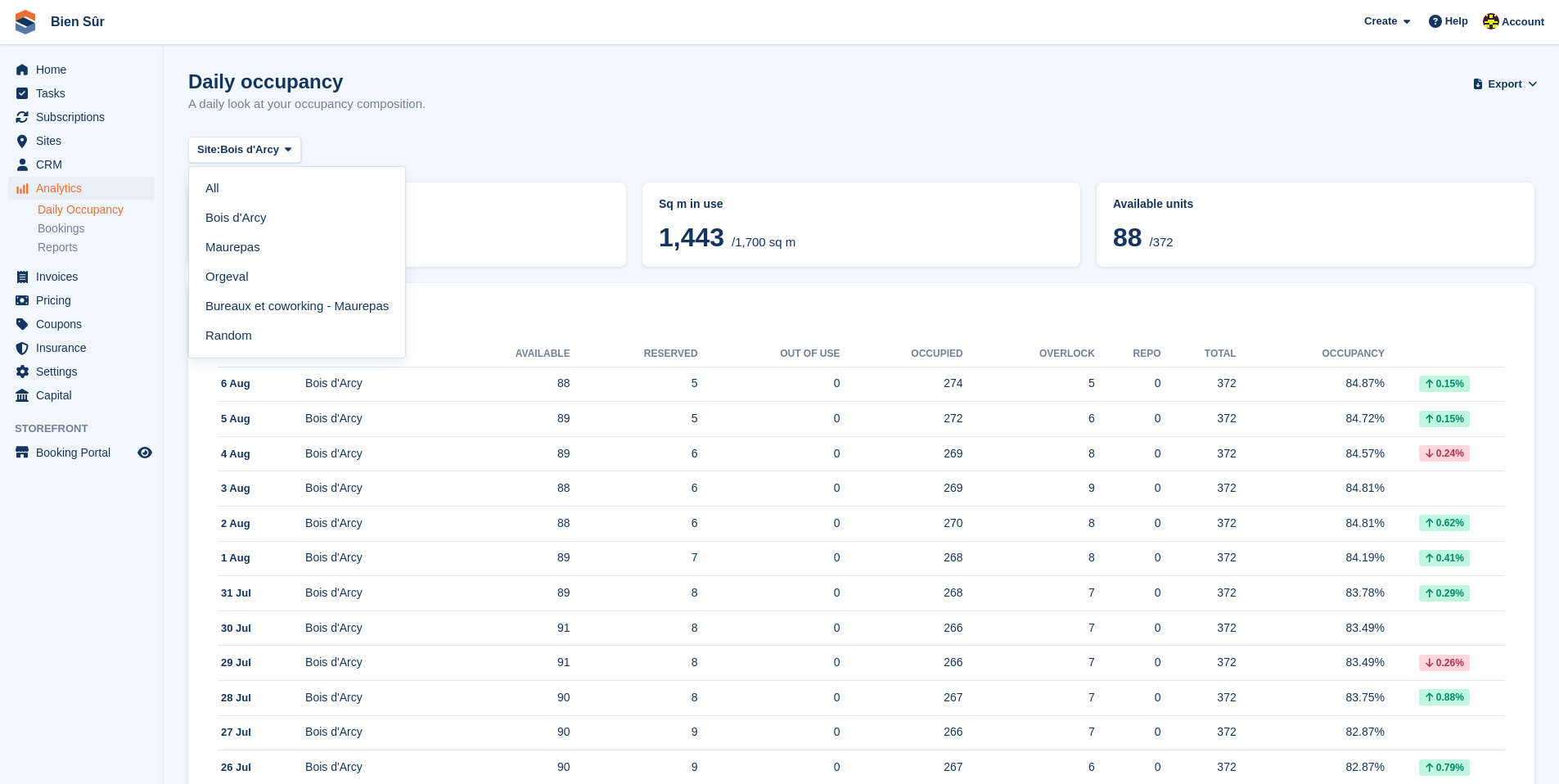 click on "Daily occupancy
A daily look at your occupancy composition.
Export
Export Occupancy Analytics
Export a CSV of all Occupancy Analytics which match the current filters.
Please allow time for large exports.
Start Export" at bounding box center (861, 101) 